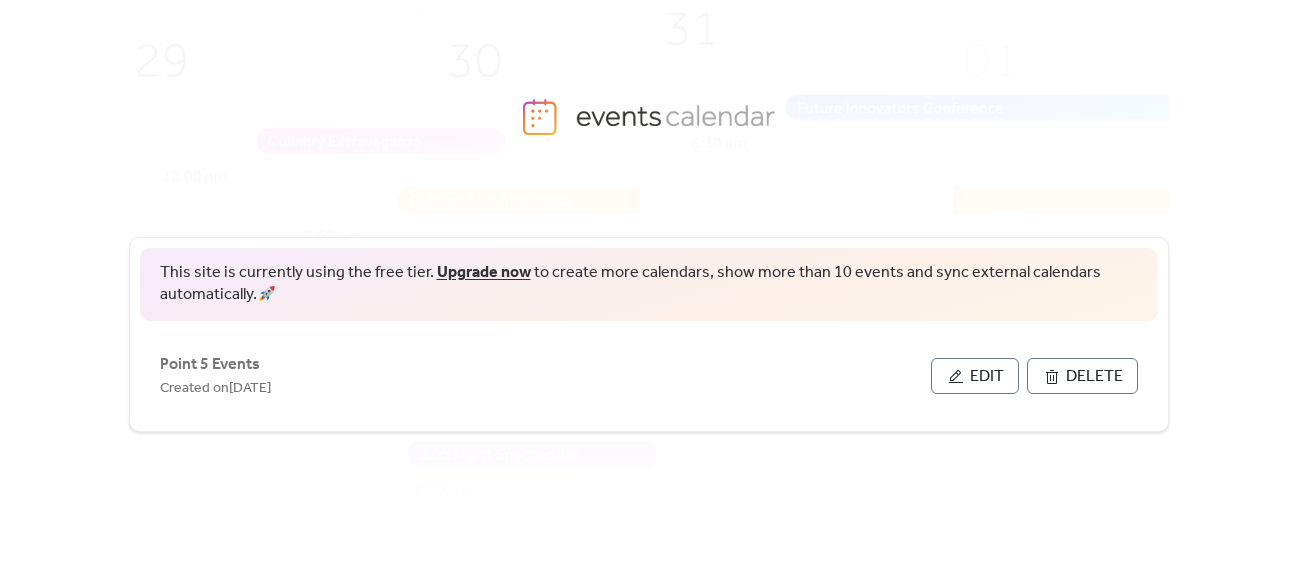 scroll, scrollTop: 0, scrollLeft: 0, axis: both 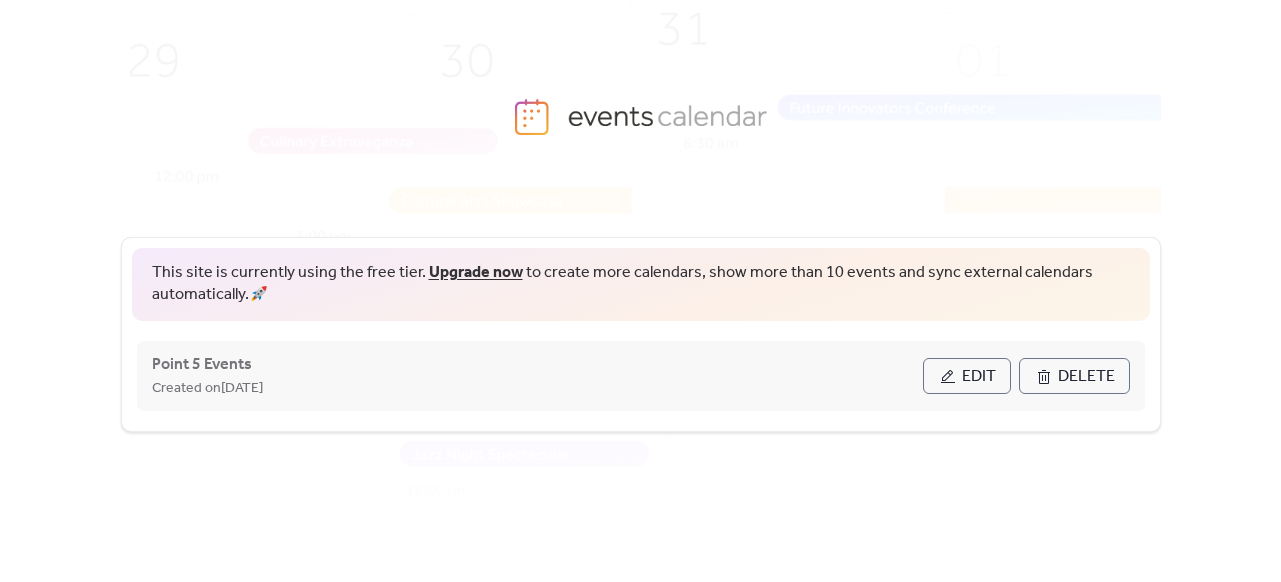 click on "Edit" at bounding box center (967, 376) 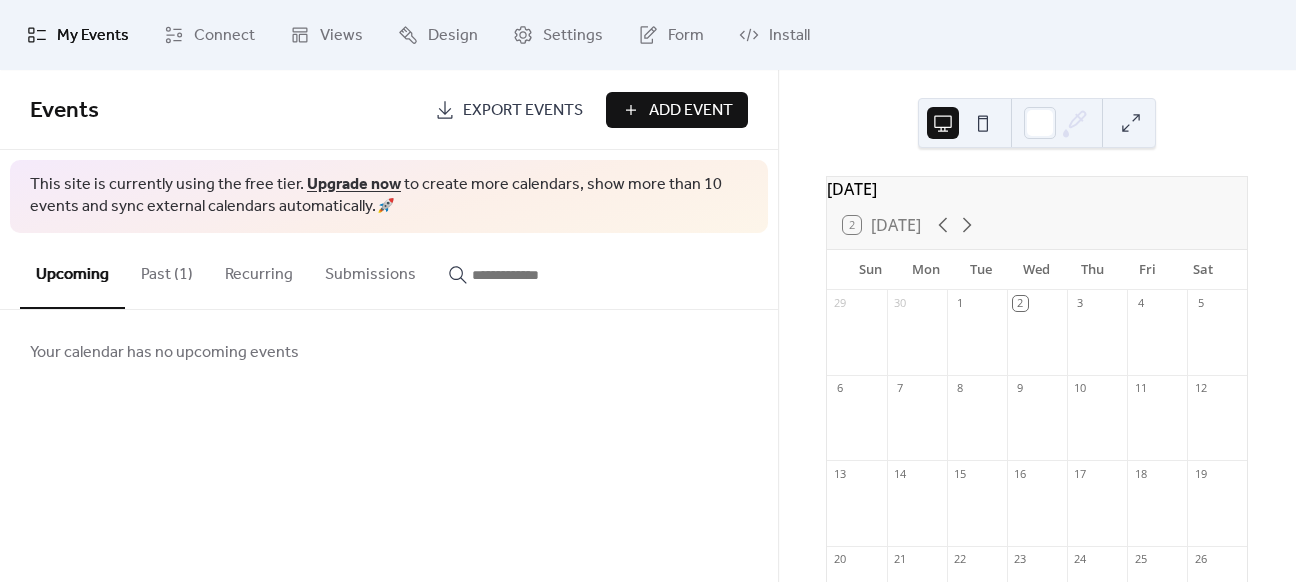 click on "Past  (1)" at bounding box center [167, 270] 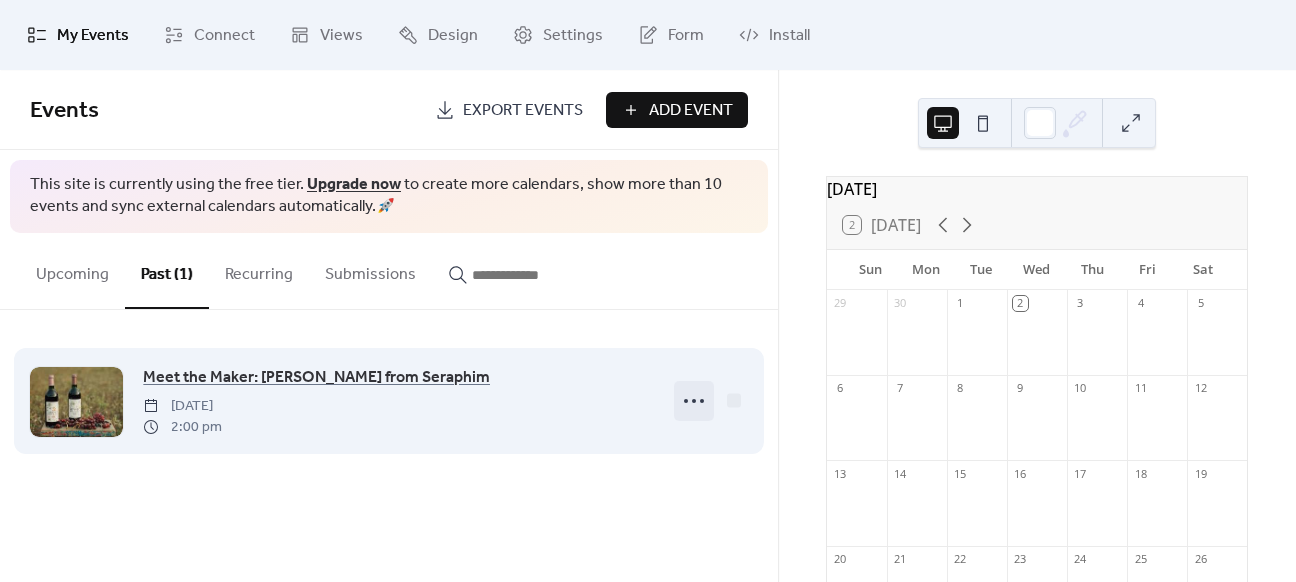 click 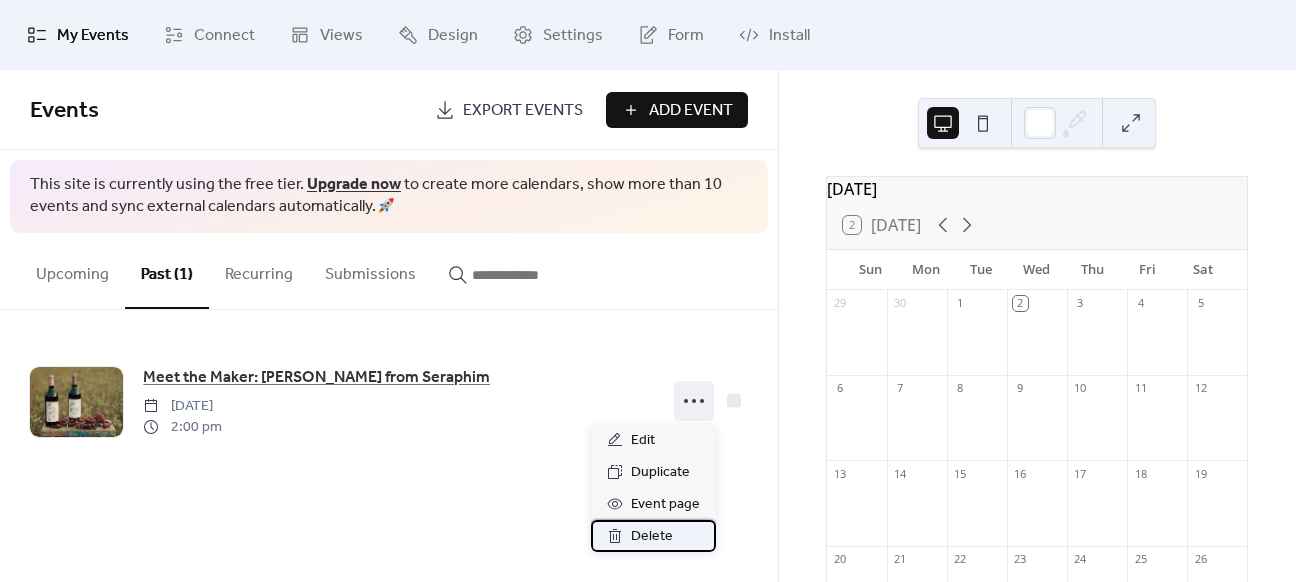 click on "Delete" at bounding box center [652, 537] 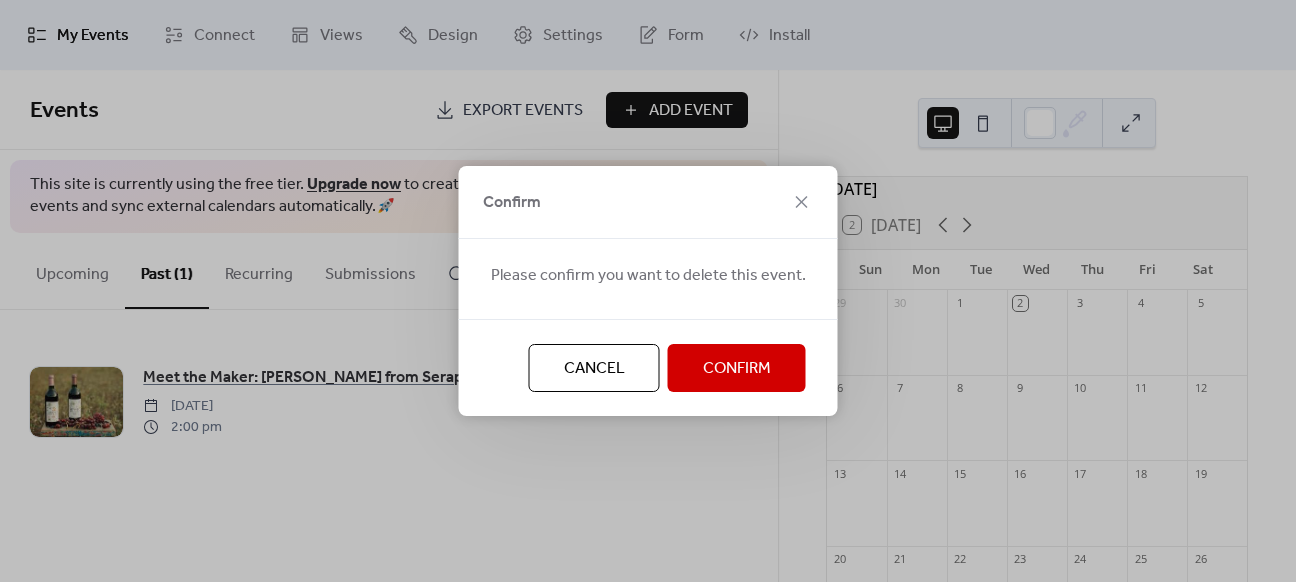 click on "Confirm" at bounding box center (737, 369) 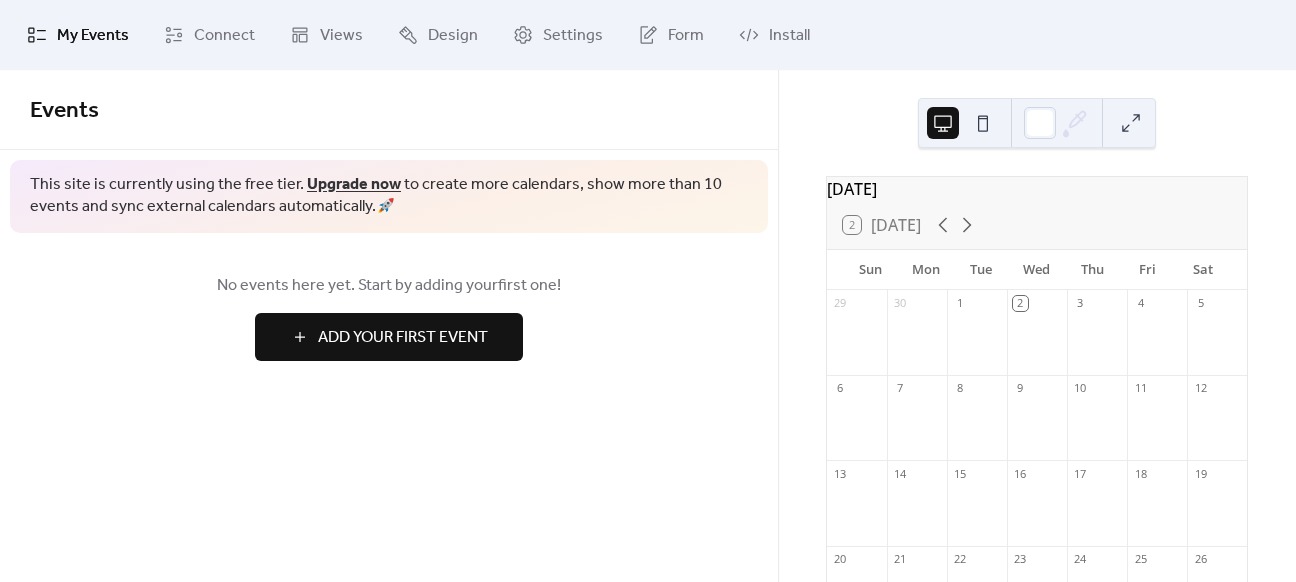 click on "Add Your First Event" at bounding box center [403, 338] 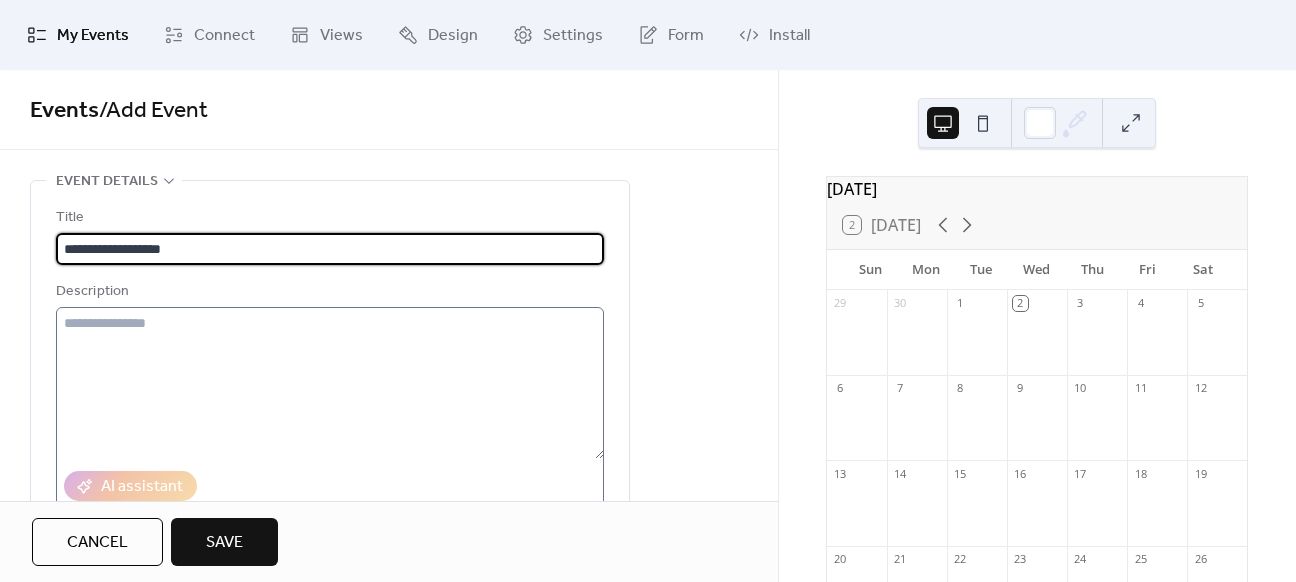 type on "**********" 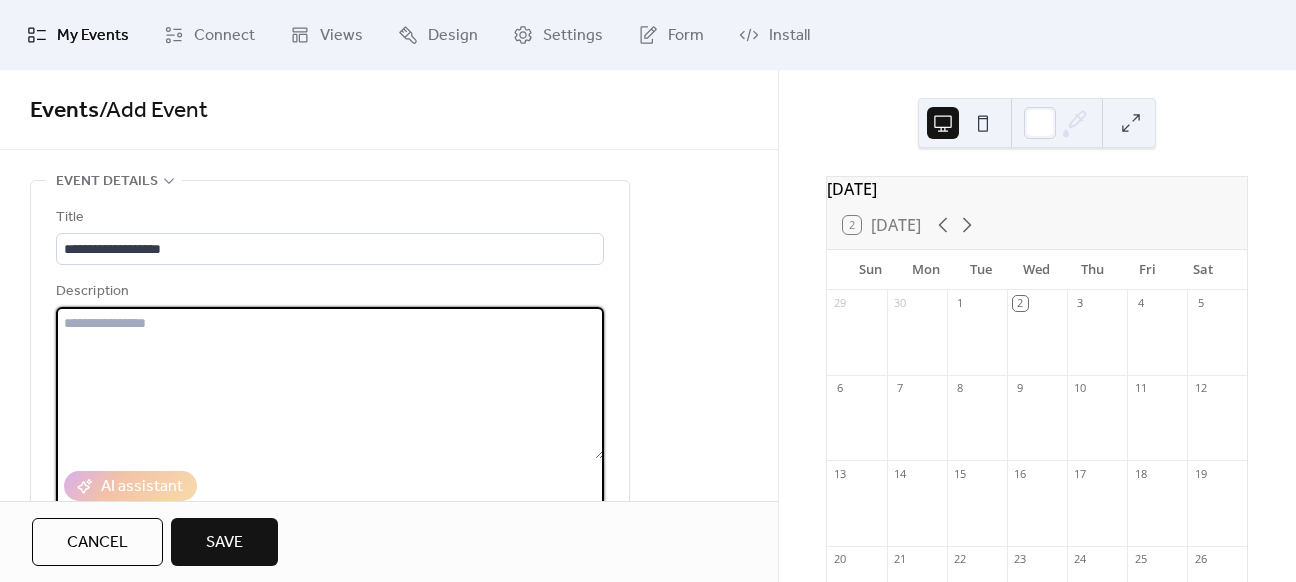 drag, startPoint x: 359, startPoint y: 370, endPoint x: 292, endPoint y: 369, distance: 67.00746 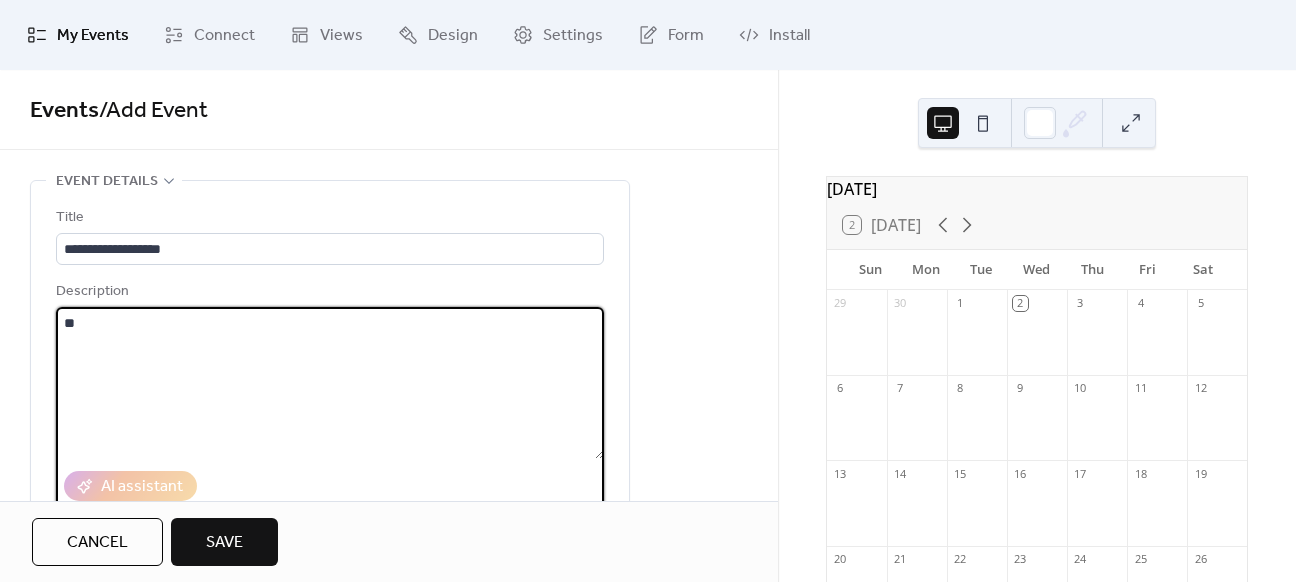 type on "*" 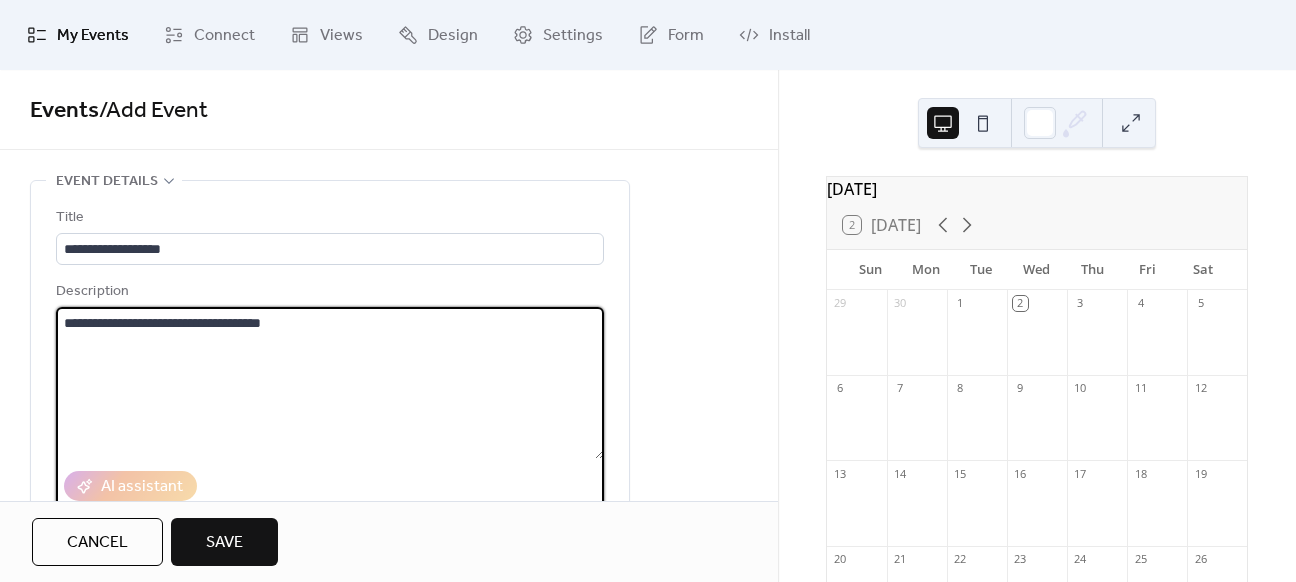 drag, startPoint x: 339, startPoint y: 346, endPoint x: -240, endPoint y: 195, distance: 598.3661 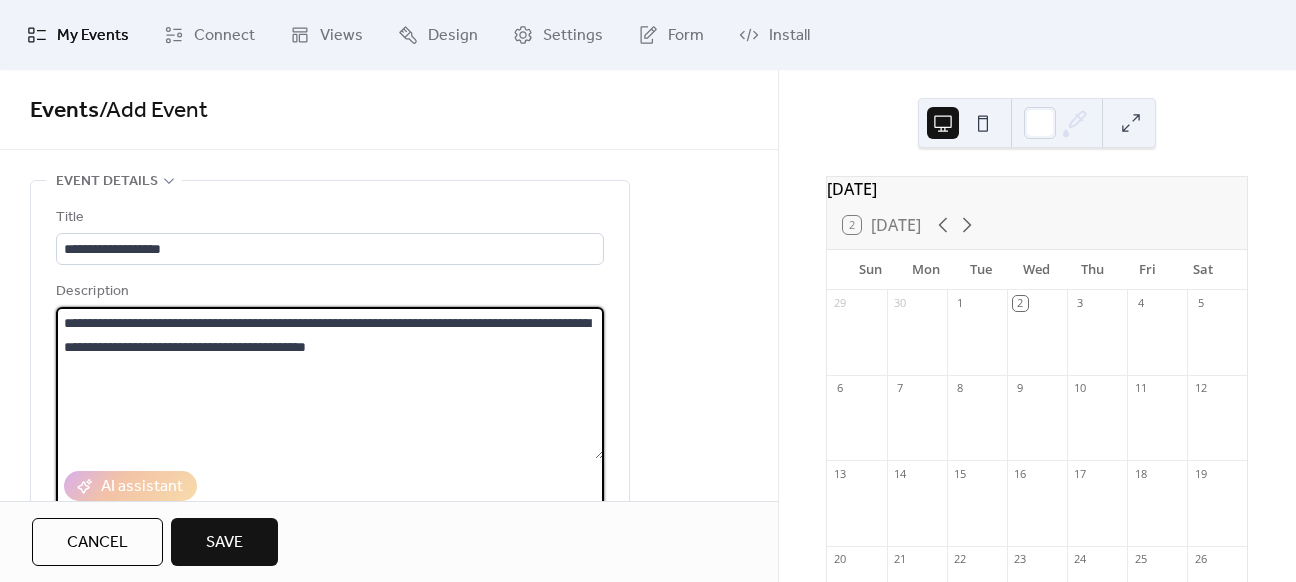 drag, startPoint x: 264, startPoint y: 319, endPoint x: 20, endPoint y: 302, distance: 244.59149 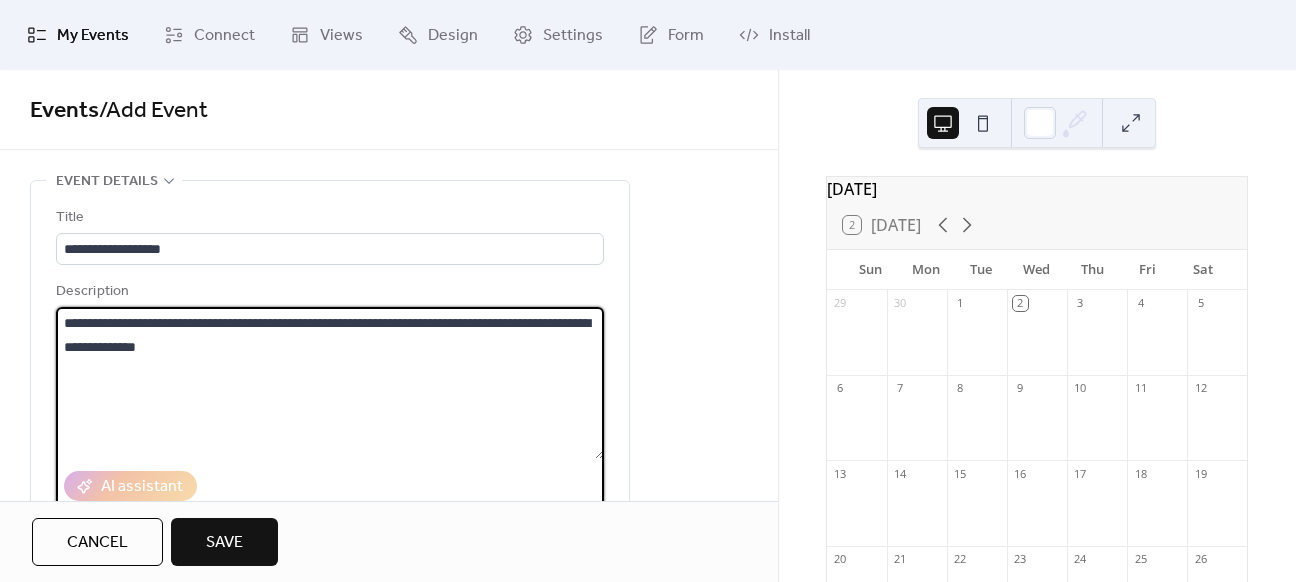 click on "**********" at bounding box center (330, 383) 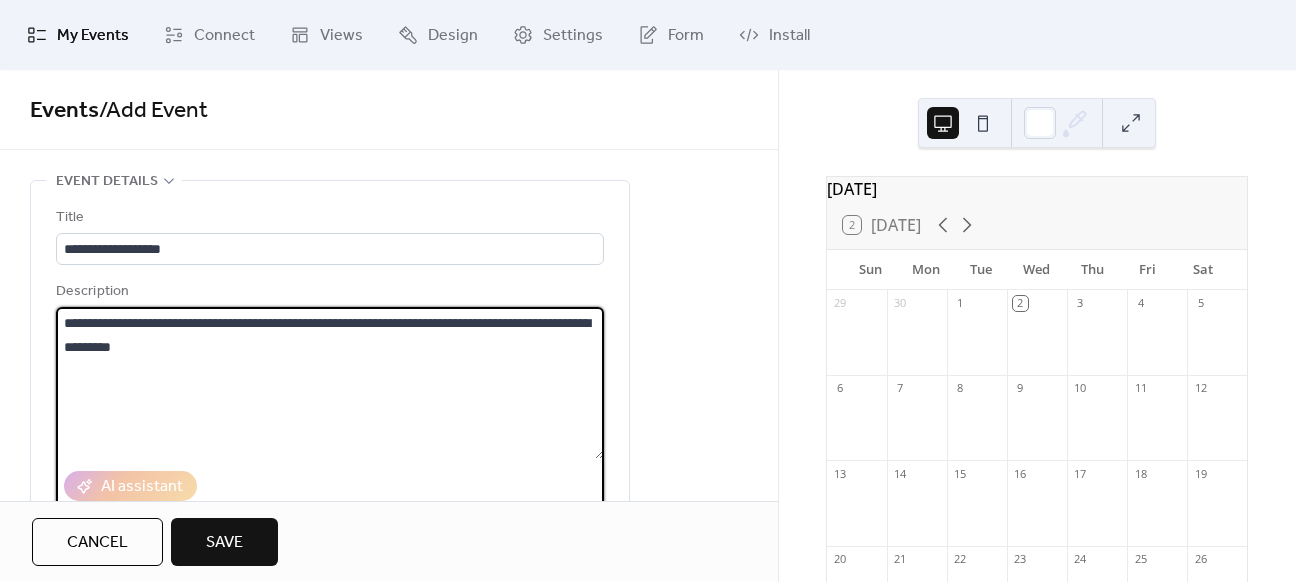 click on "**********" at bounding box center (330, 383) 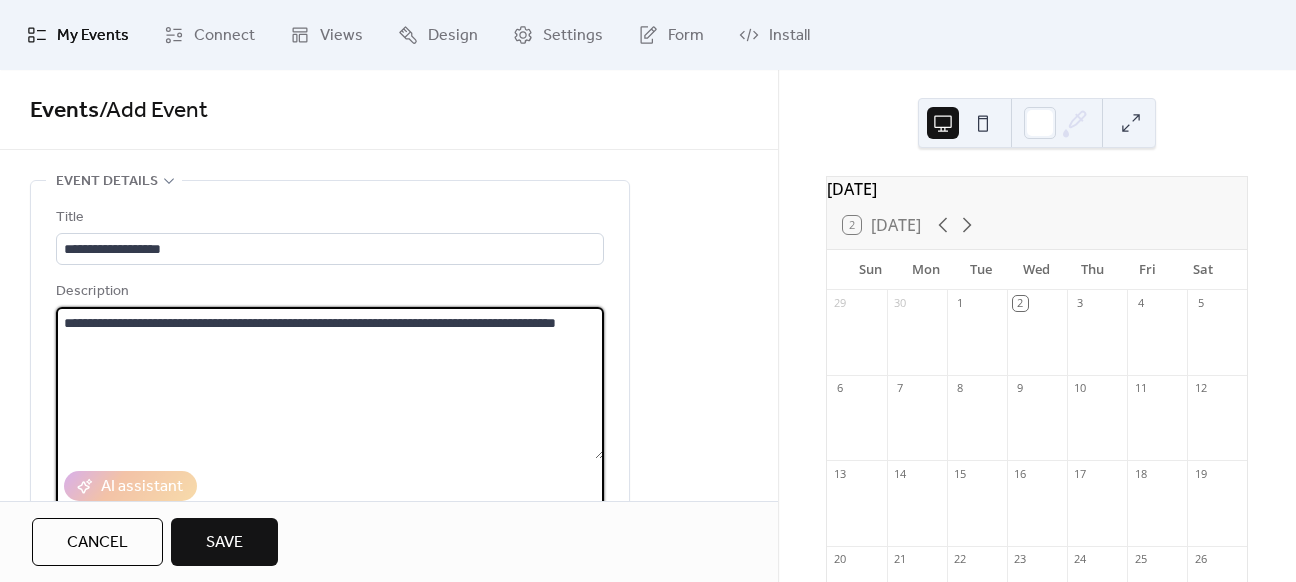 click on "**********" at bounding box center (330, 383) 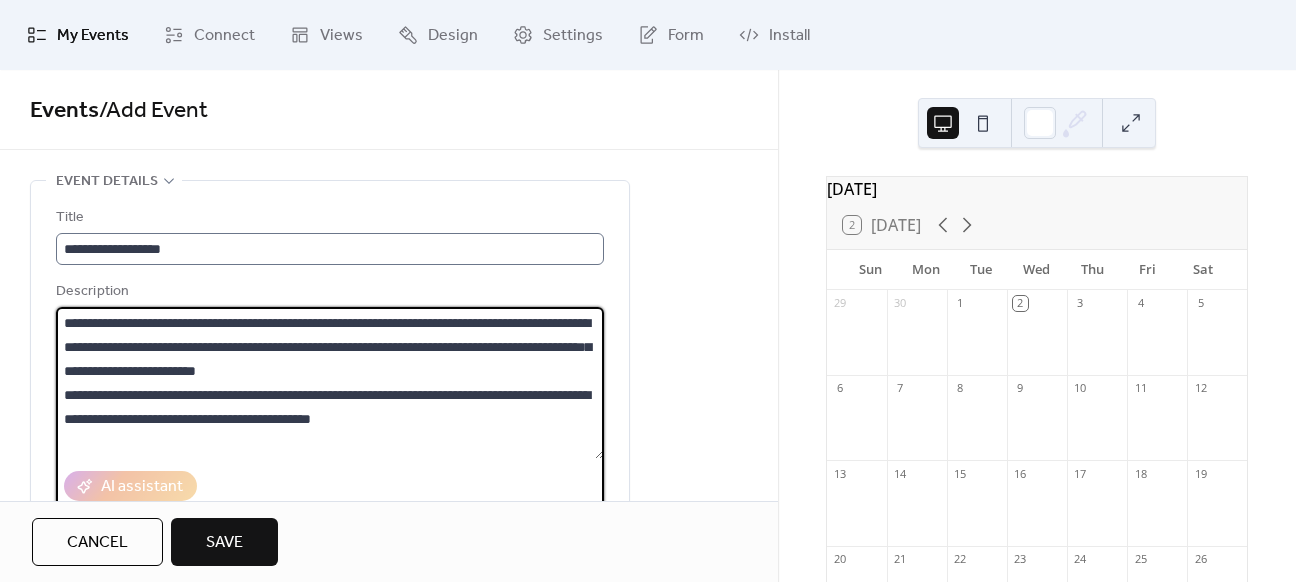 type on "**********" 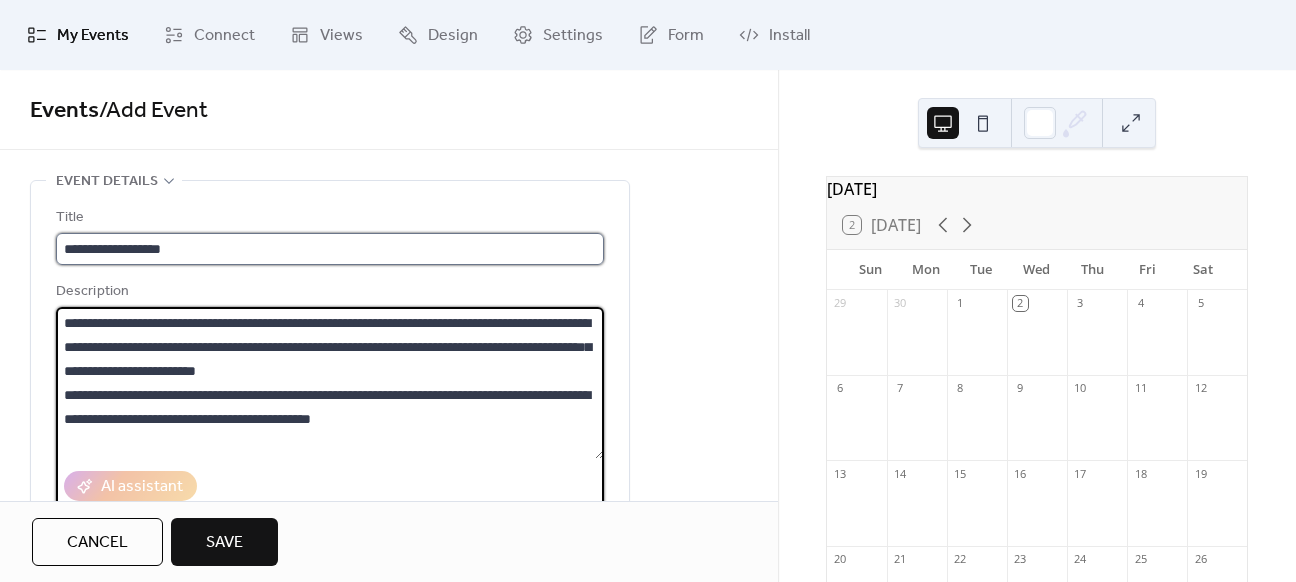 click on "**********" at bounding box center (330, 249) 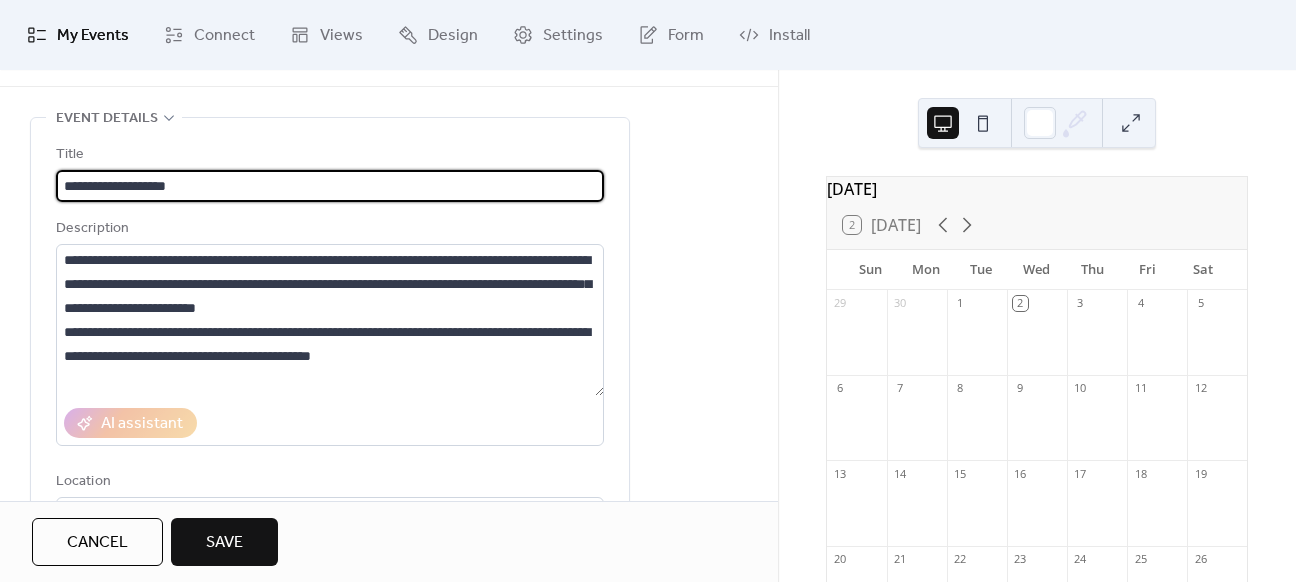 scroll, scrollTop: 64, scrollLeft: 0, axis: vertical 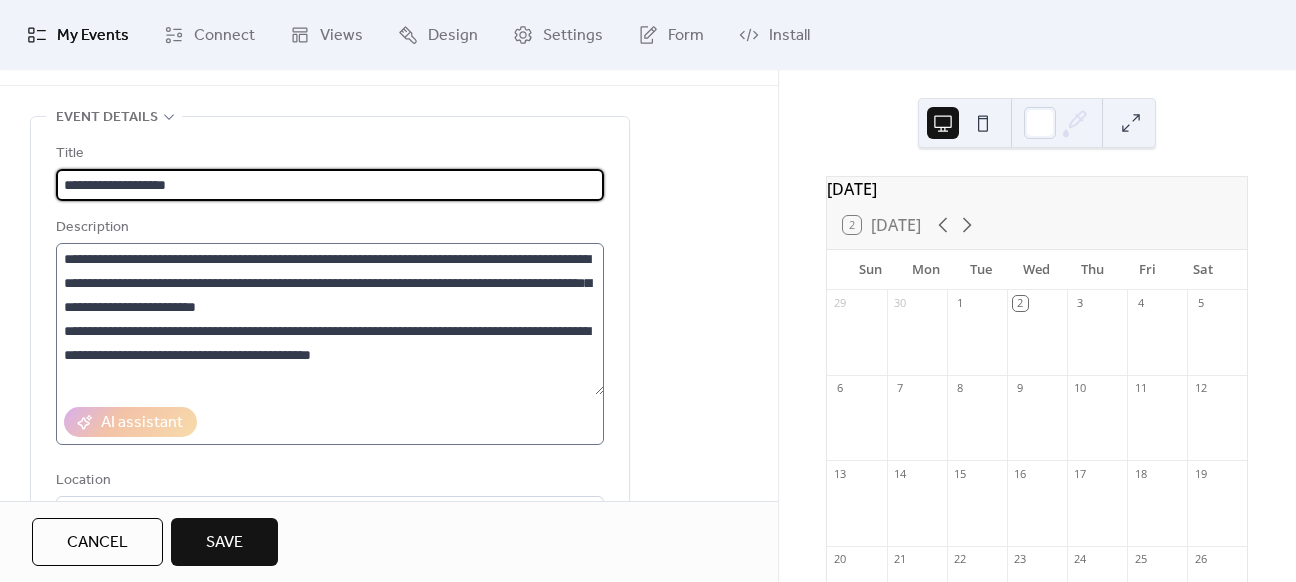 type on "**********" 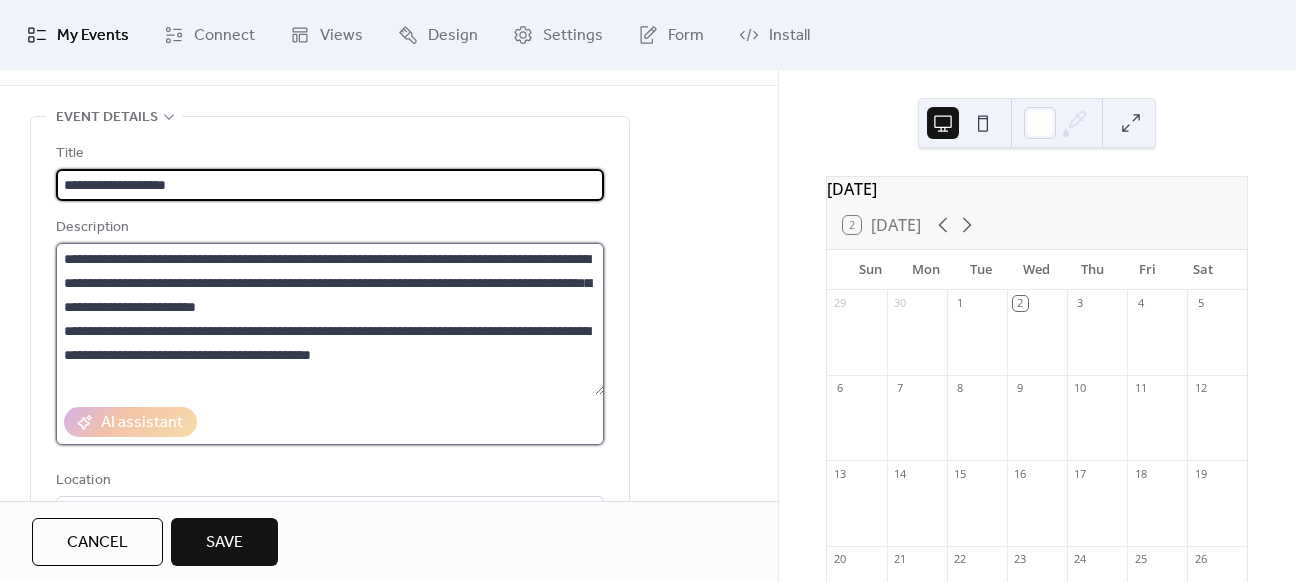 click on "**********" at bounding box center (330, 319) 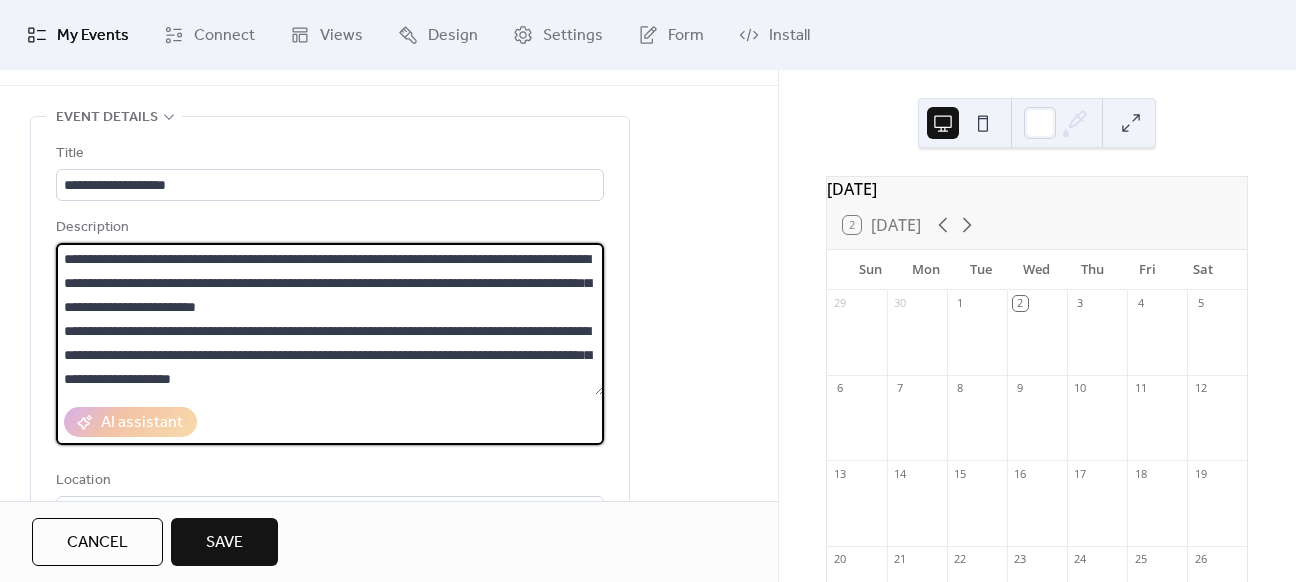 paste on "**********" 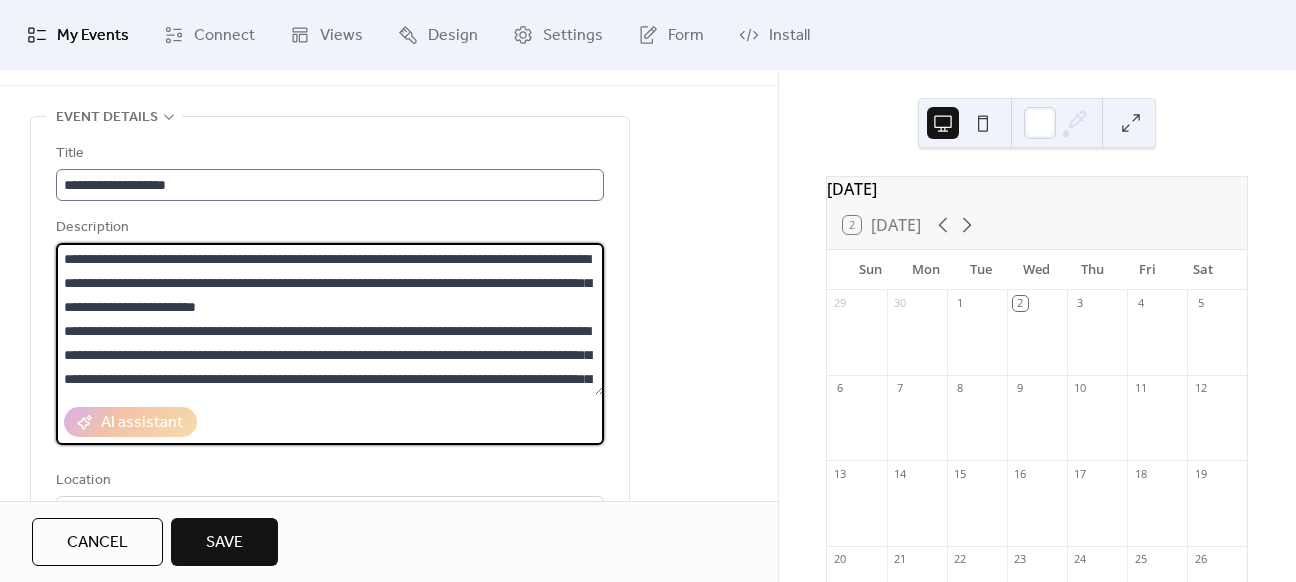 scroll, scrollTop: 45, scrollLeft: 0, axis: vertical 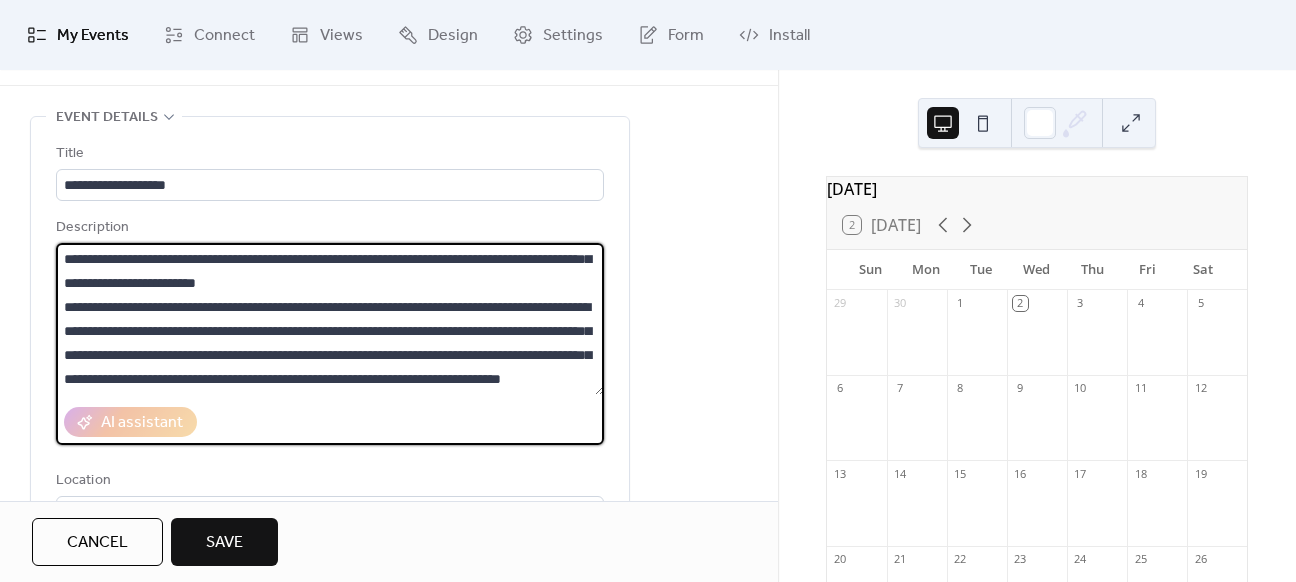 click on "**********" at bounding box center (330, 319) 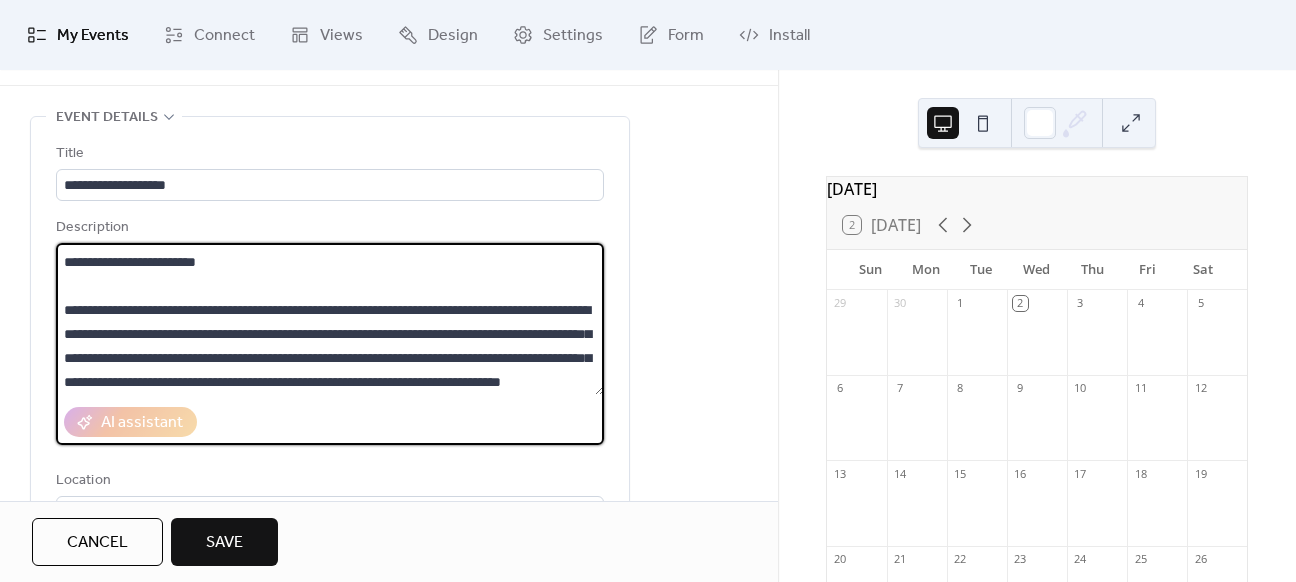 scroll, scrollTop: 69, scrollLeft: 0, axis: vertical 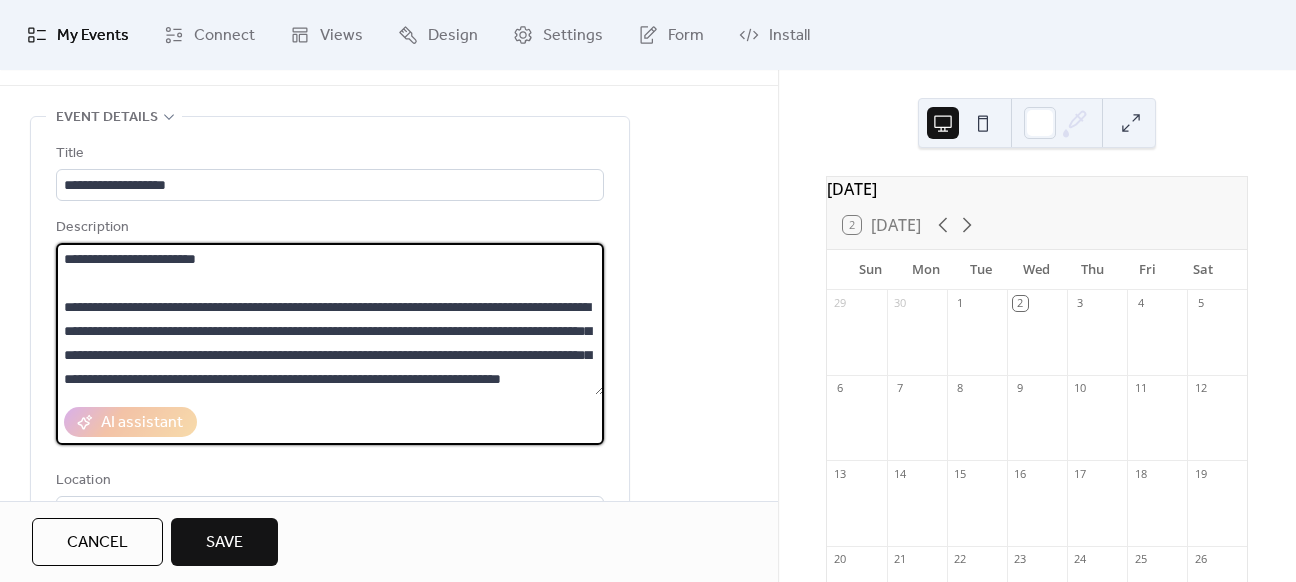 click on "**********" at bounding box center (330, 319) 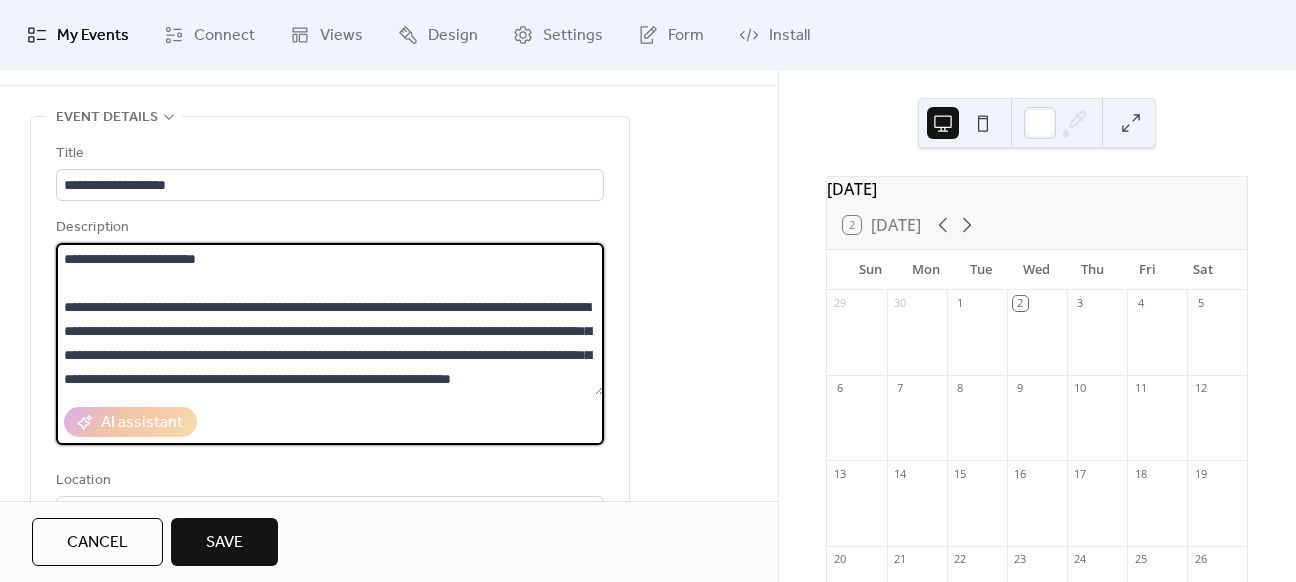 click on "**********" at bounding box center [330, 319] 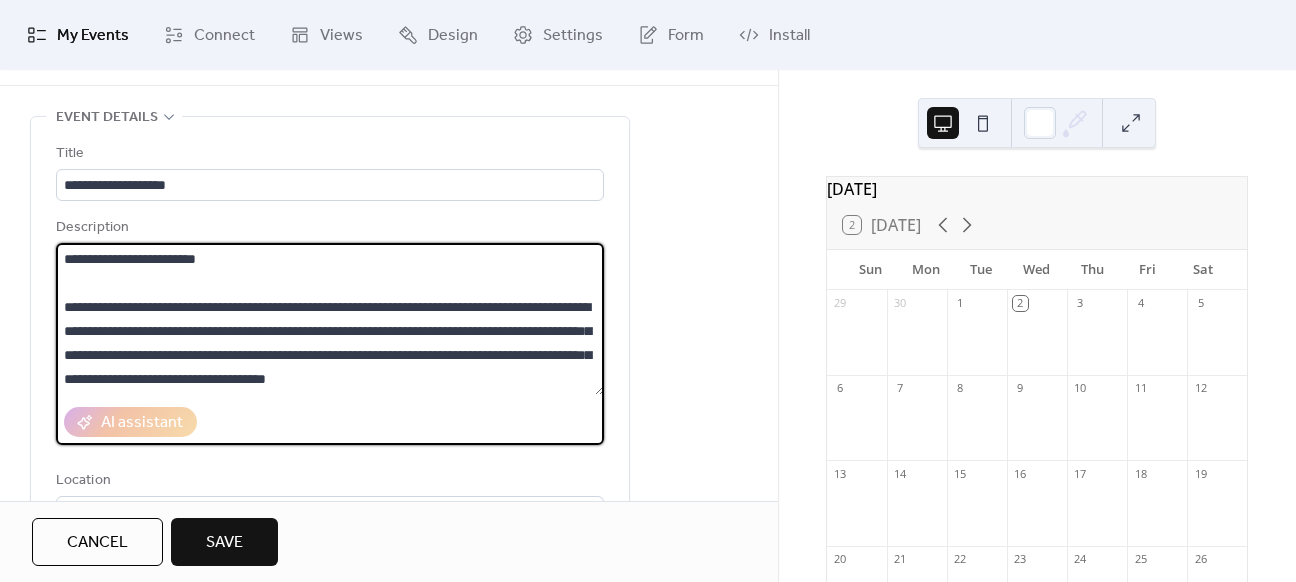 scroll, scrollTop: 48, scrollLeft: 0, axis: vertical 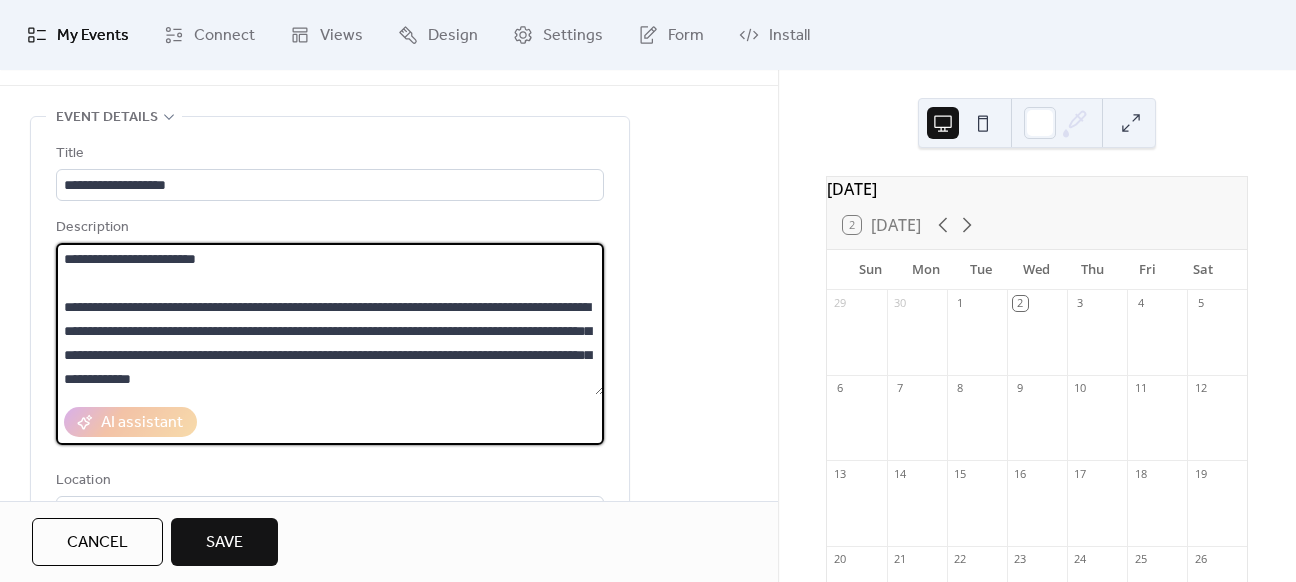 click on "**********" at bounding box center [330, 319] 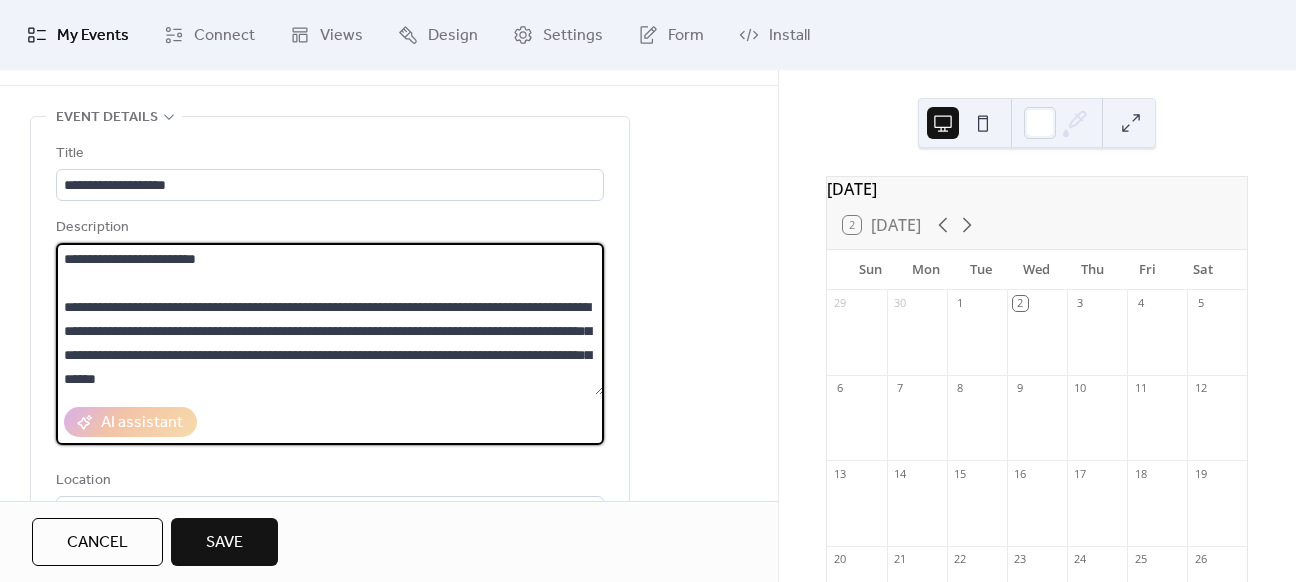 click on "**********" at bounding box center (330, 319) 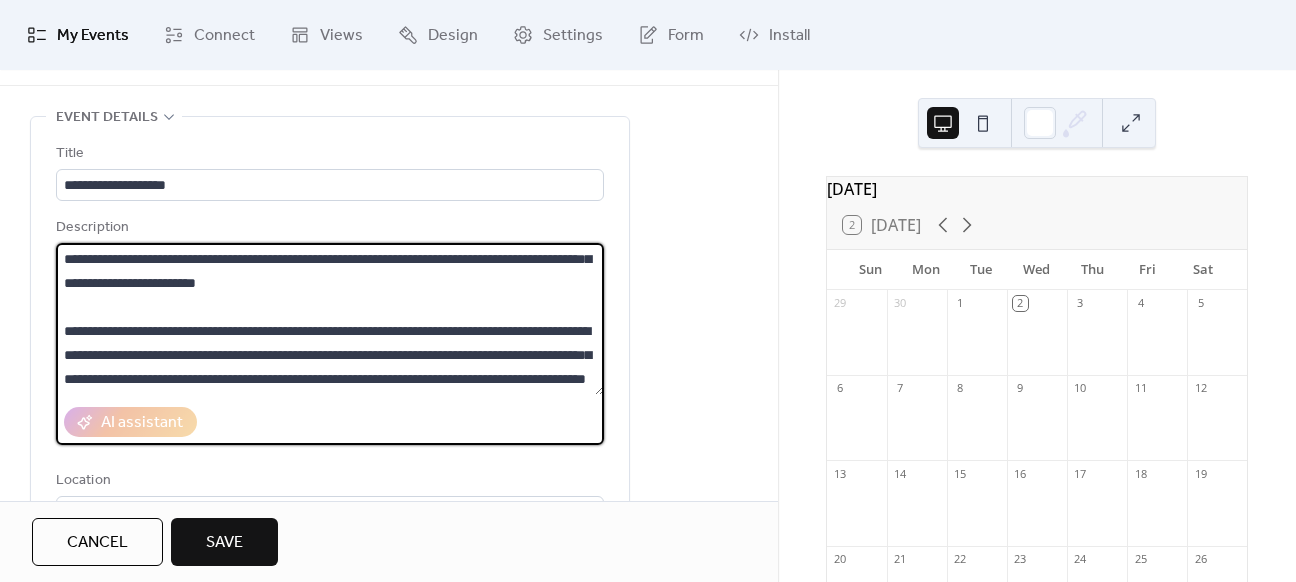 click on "**********" at bounding box center (330, 319) 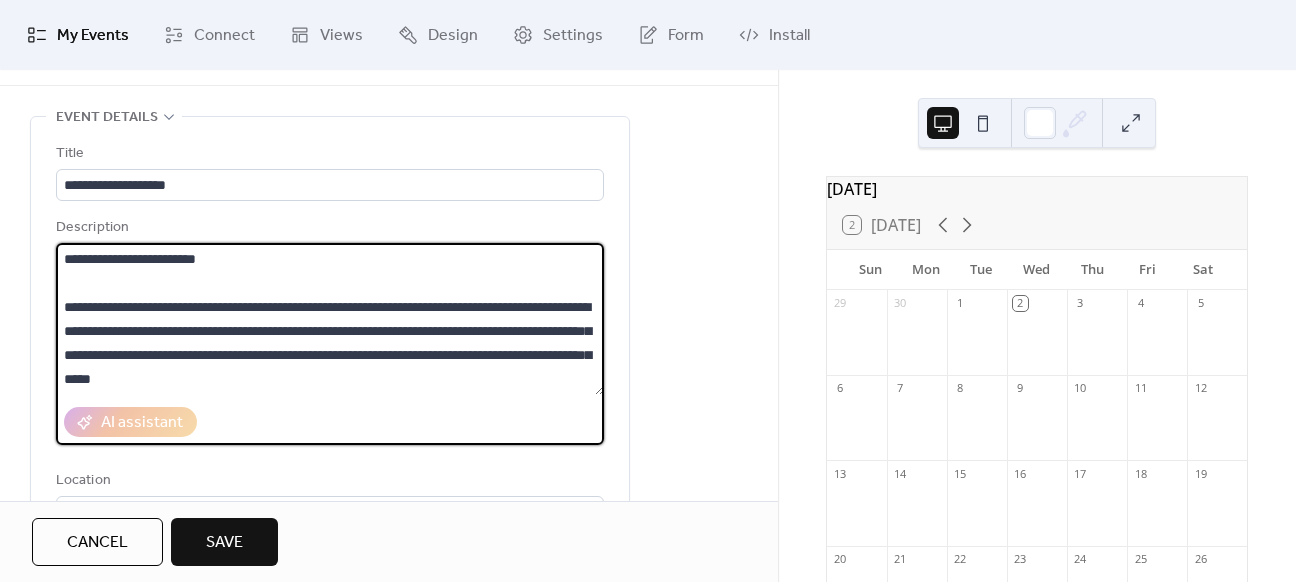 click on "**********" at bounding box center (330, 319) 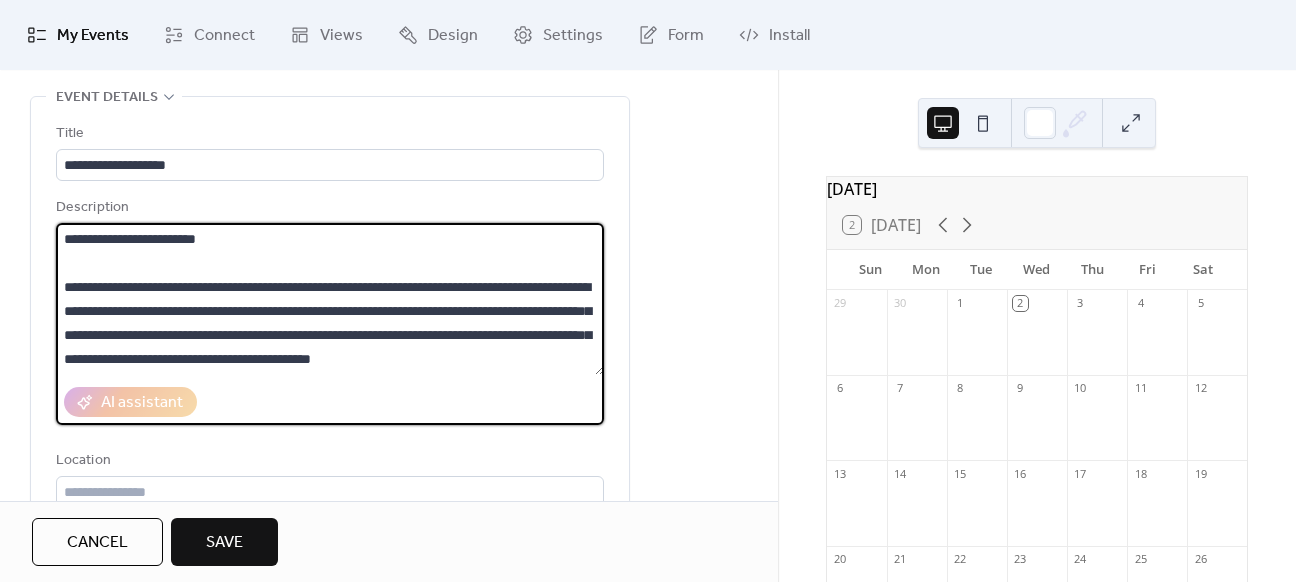 scroll, scrollTop: 117, scrollLeft: 0, axis: vertical 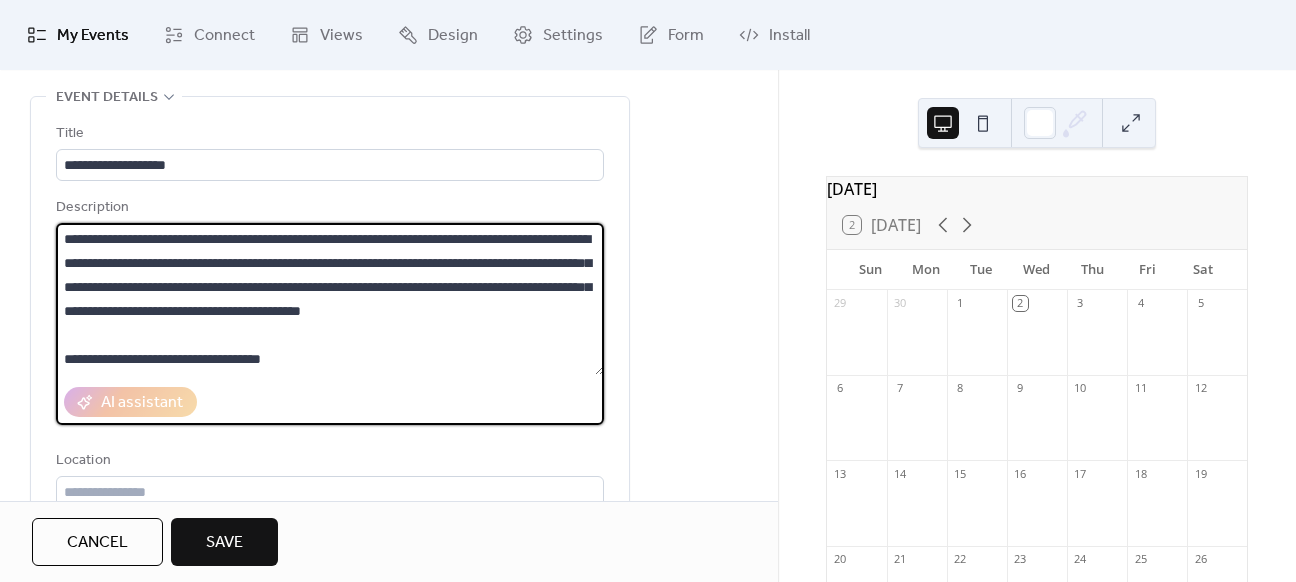 drag, startPoint x: 300, startPoint y: 360, endPoint x: 52, endPoint y: 364, distance: 248.03226 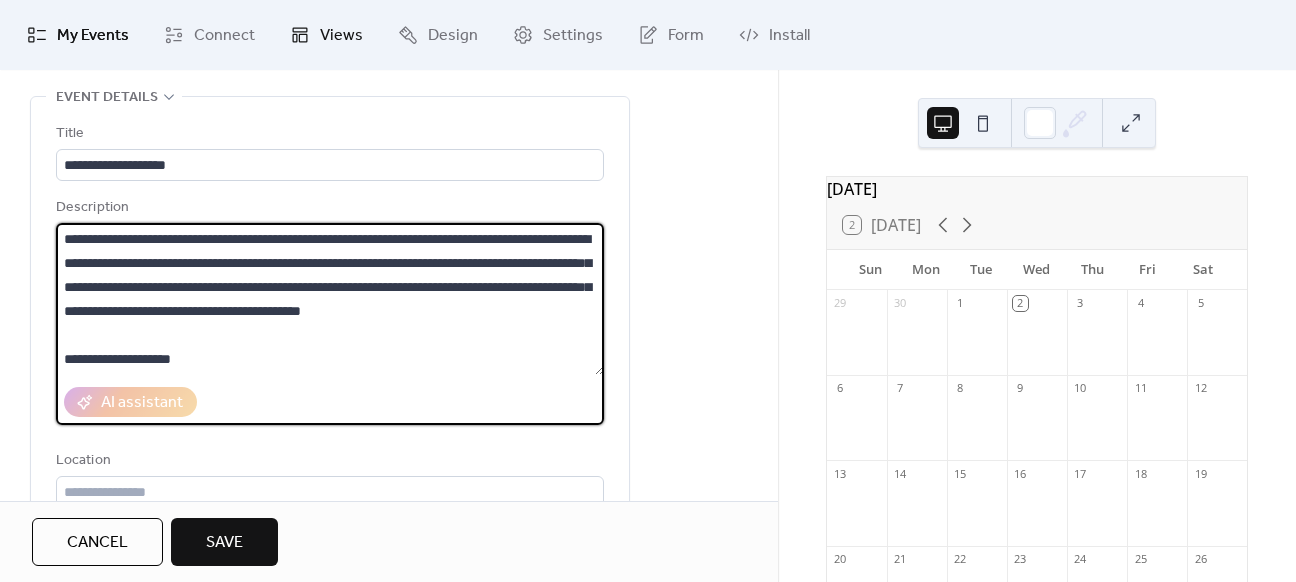scroll, scrollTop: 141, scrollLeft: 0, axis: vertical 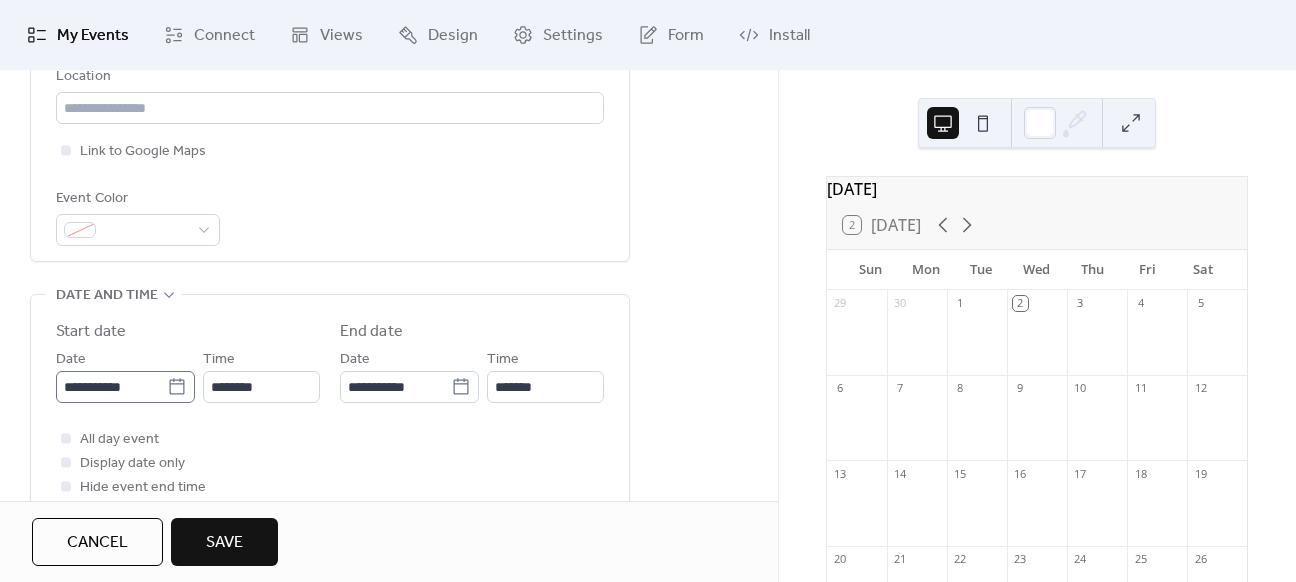 type on "**********" 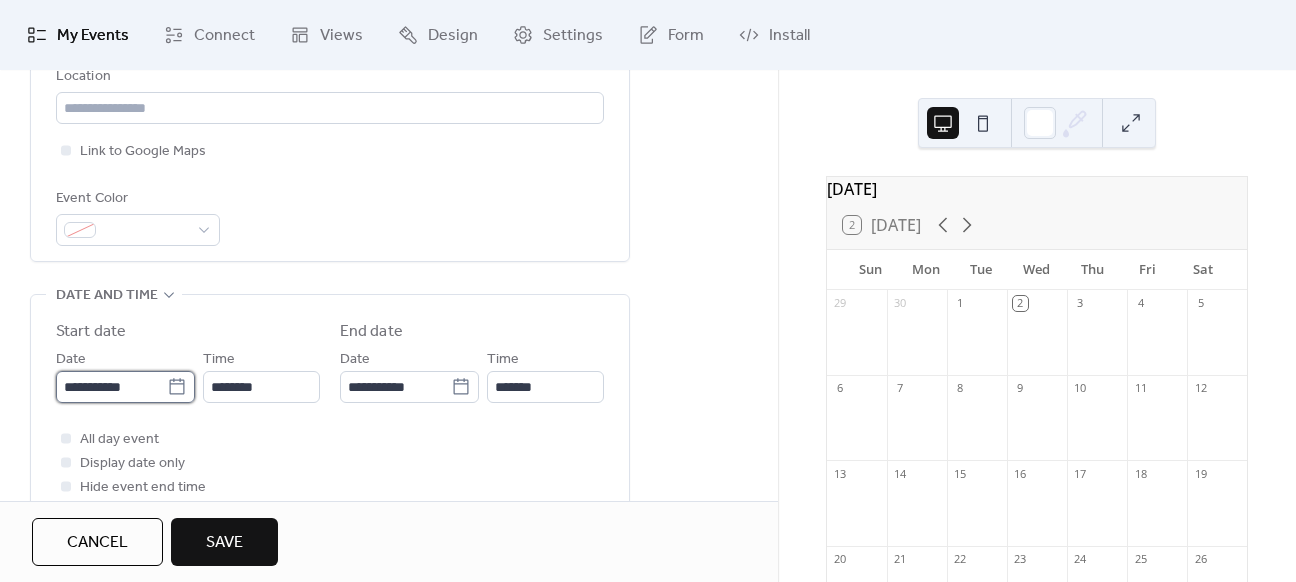 click on "**********" at bounding box center [111, 387] 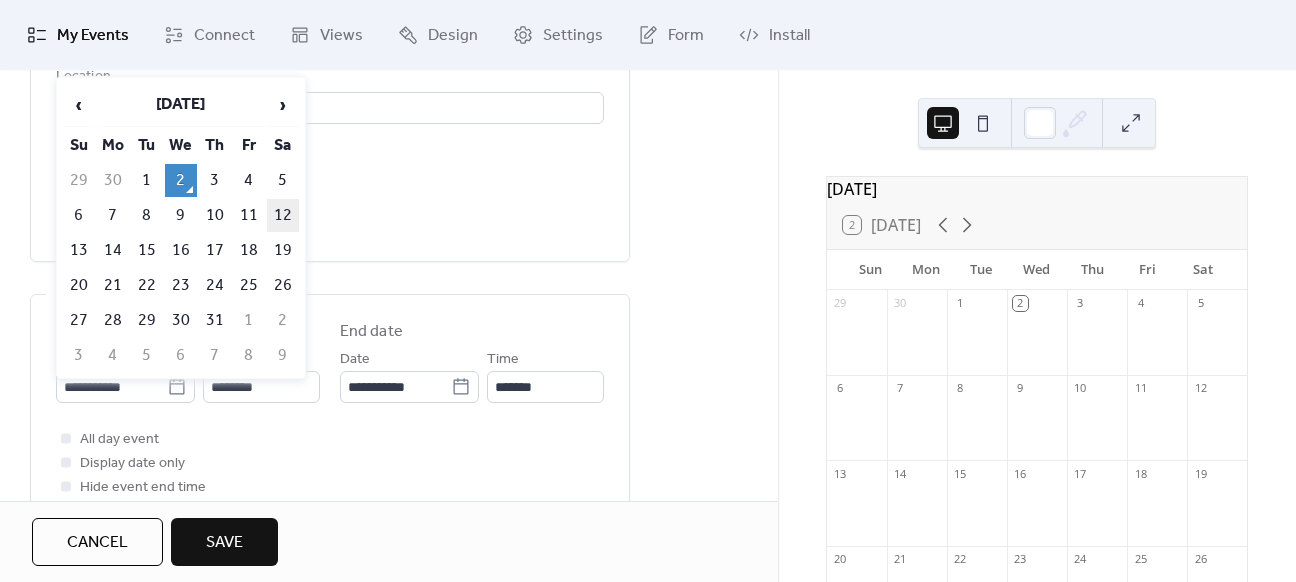 click on "12" at bounding box center (283, 215) 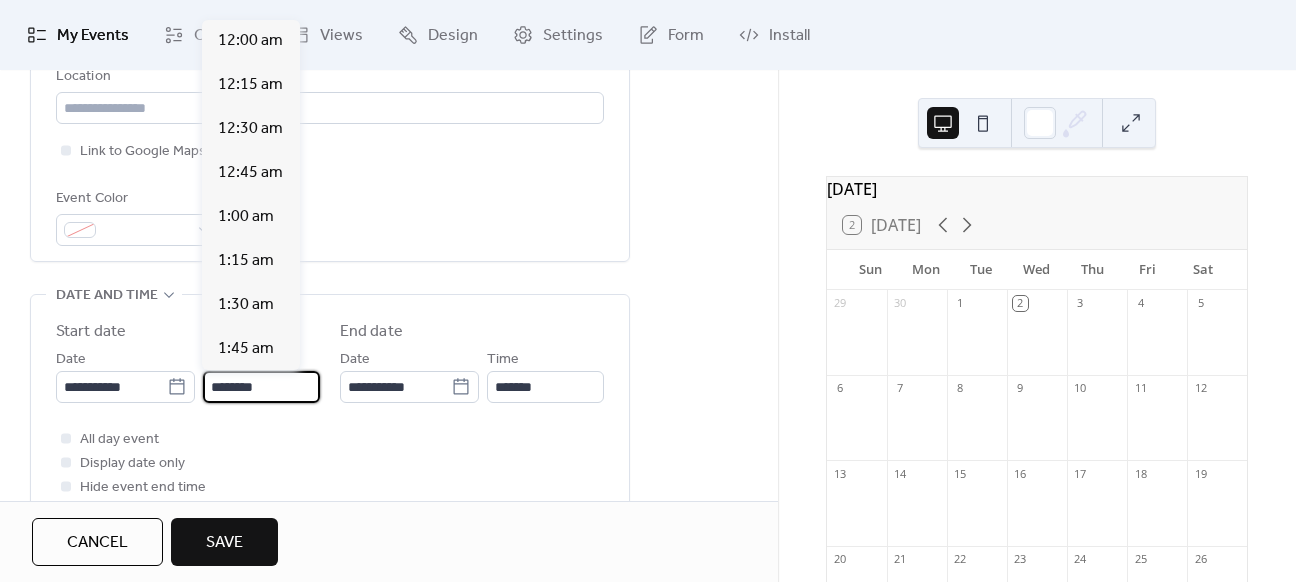 click on "********" at bounding box center [261, 387] 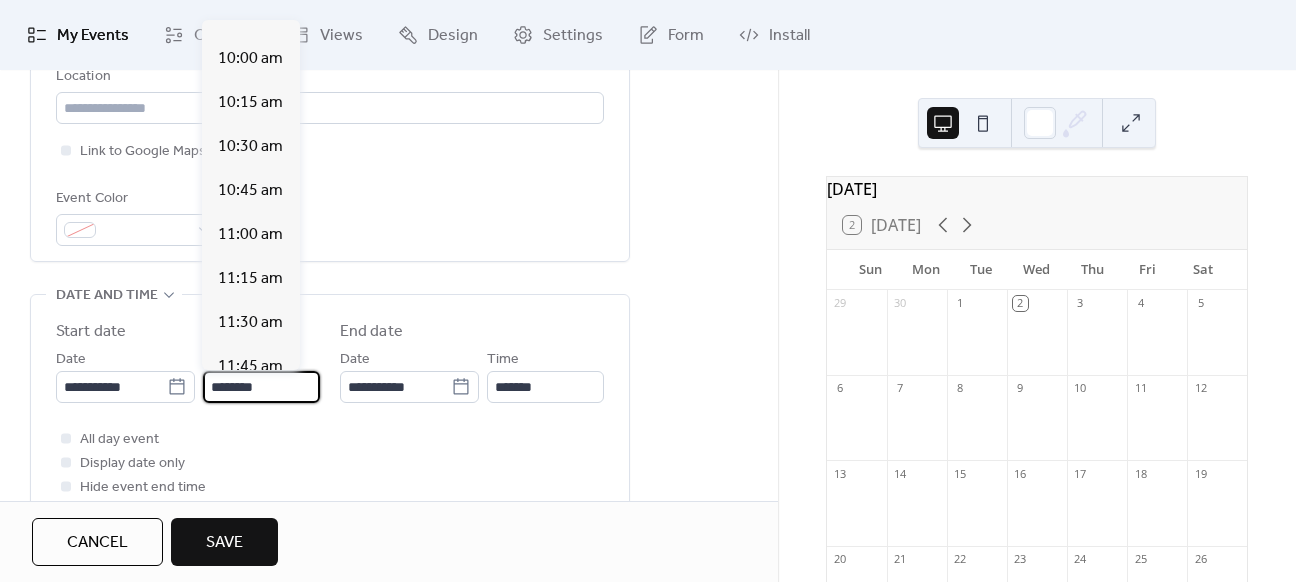 scroll, scrollTop: 1740, scrollLeft: 0, axis: vertical 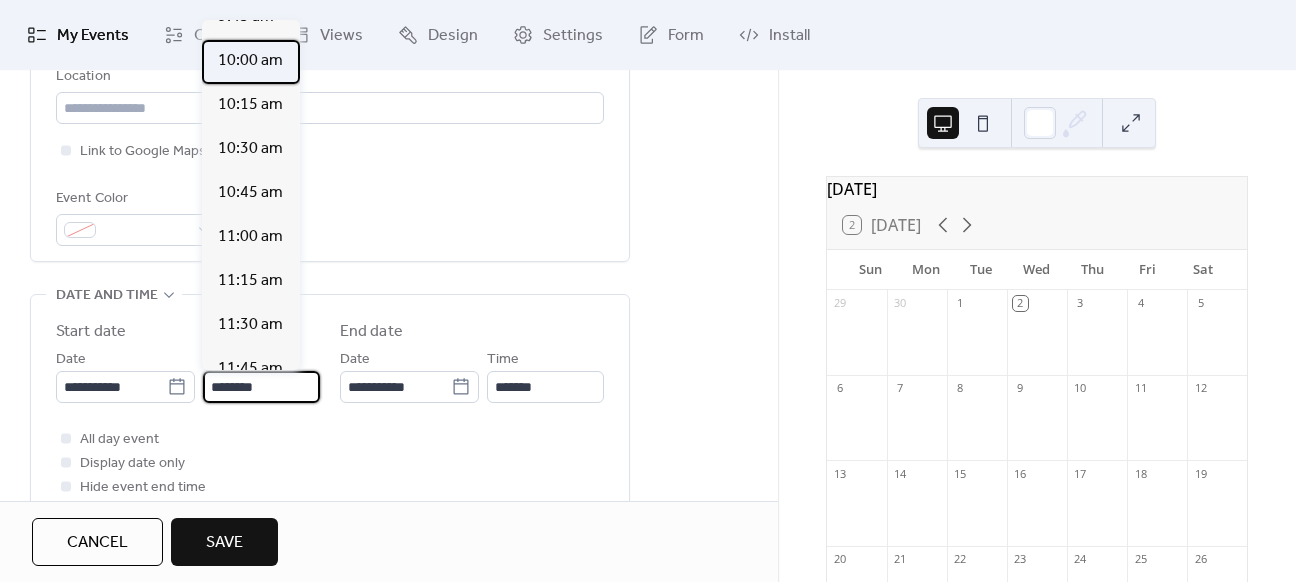 click on "10:00 am" at bounding box center (250, 61) 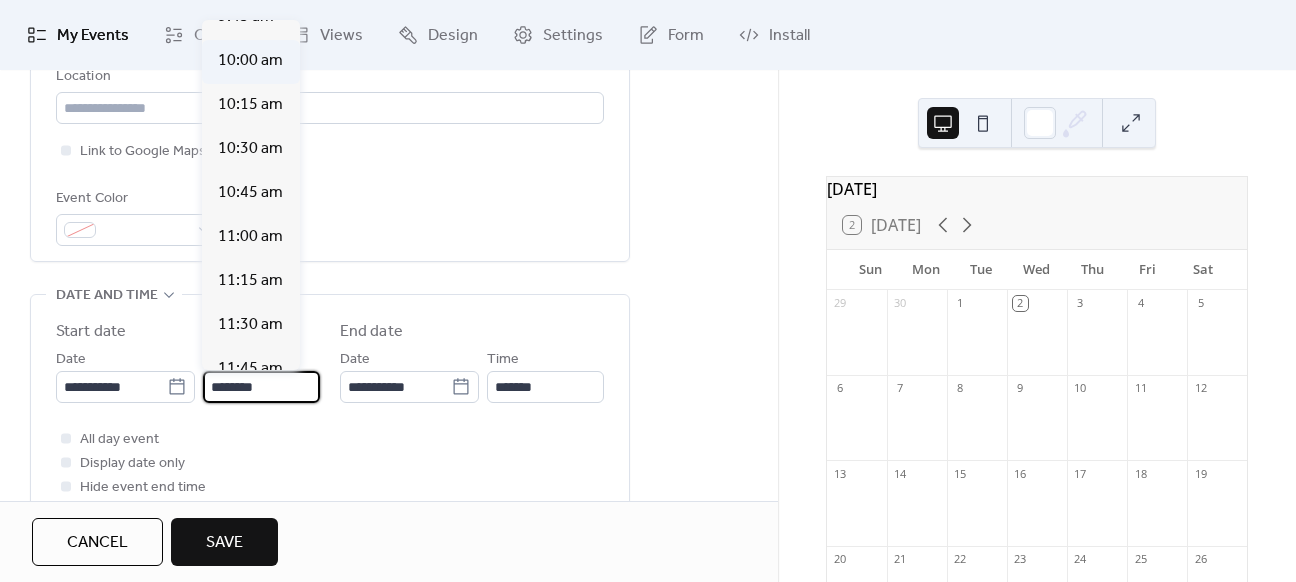 type on "********" 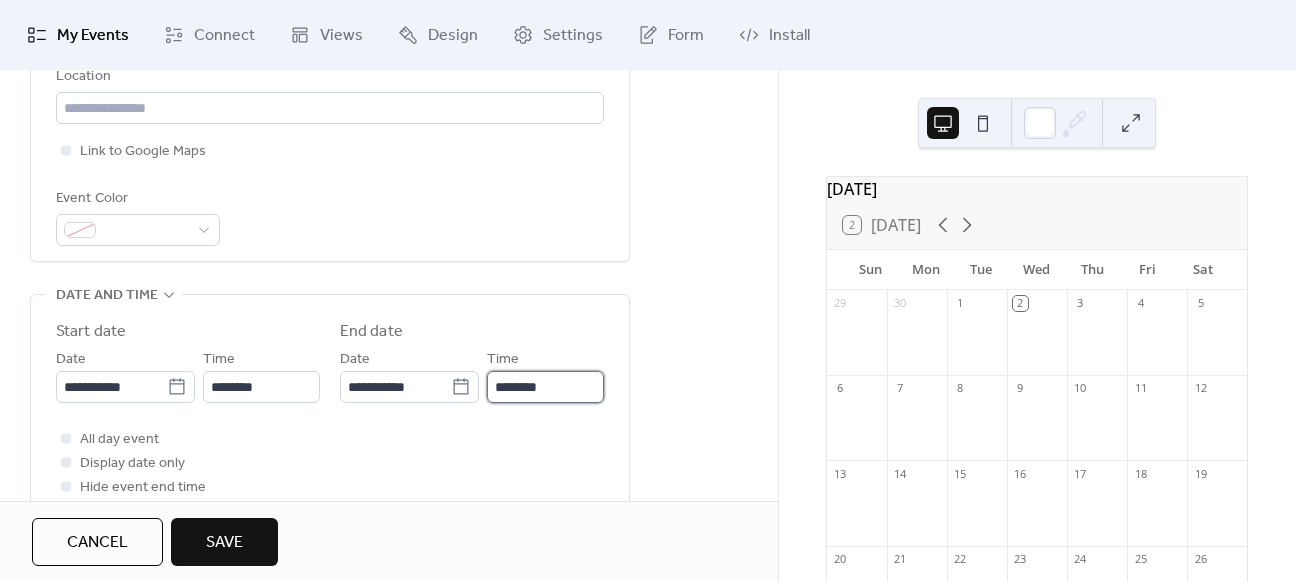 click on "********" at bounding box center [545, 387] 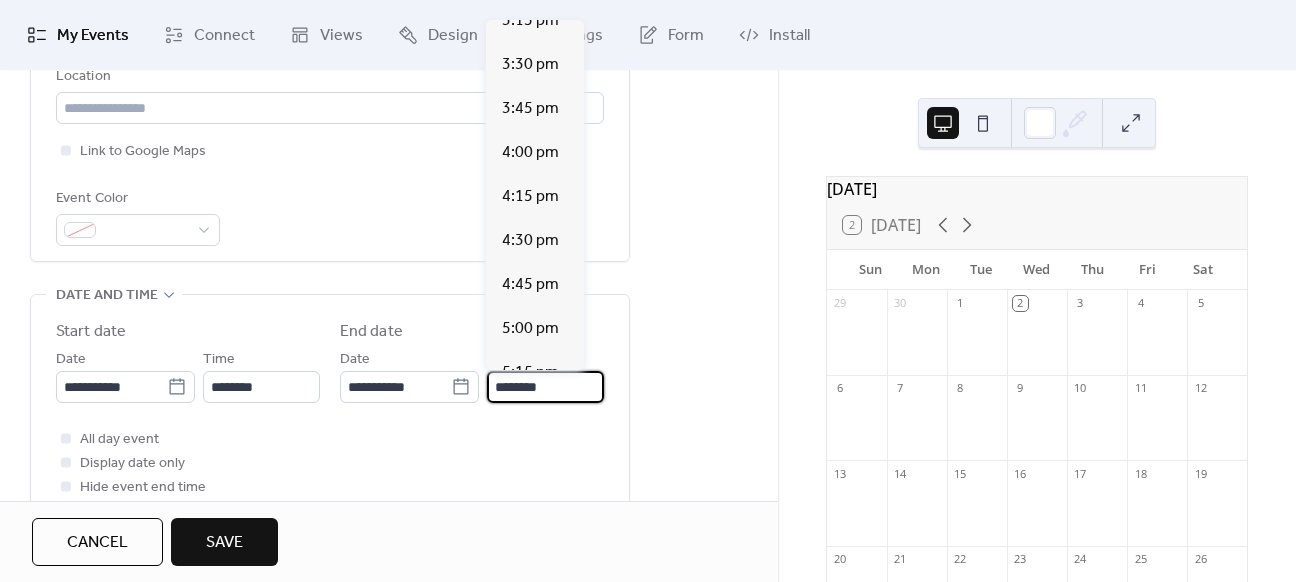 scroll, scrollTop: 1274, scrollLeft: 0, axis: vertical 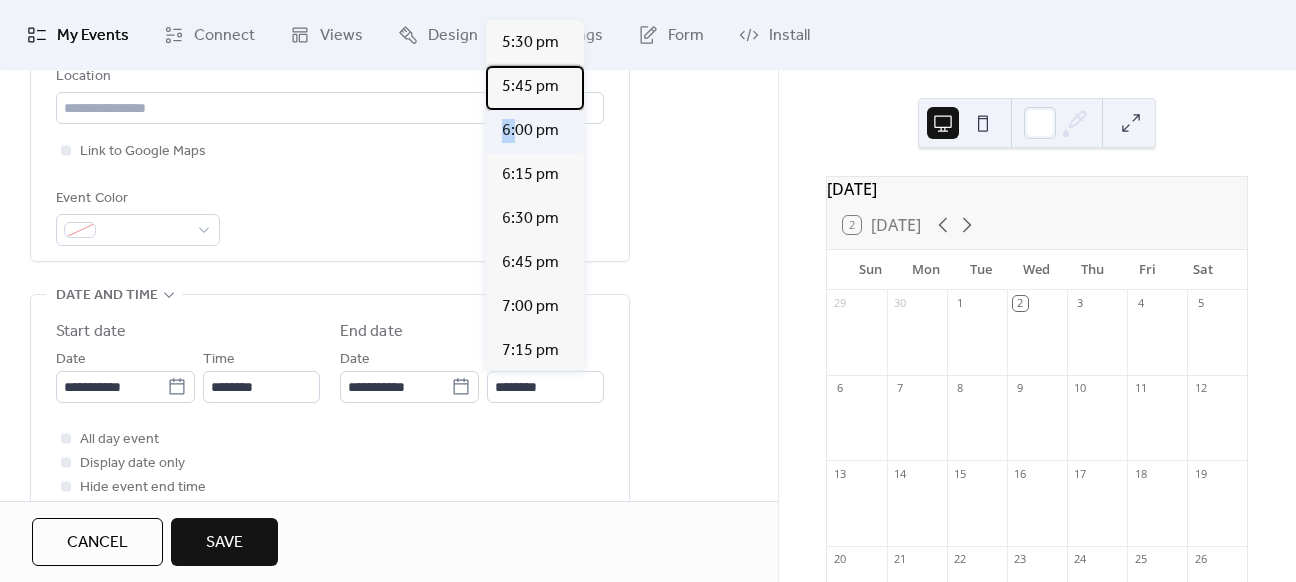 drag, startPoint x: 525, startPoint y: 103, endPoint x: 517, endPoint y: 130, distance: 28.160255 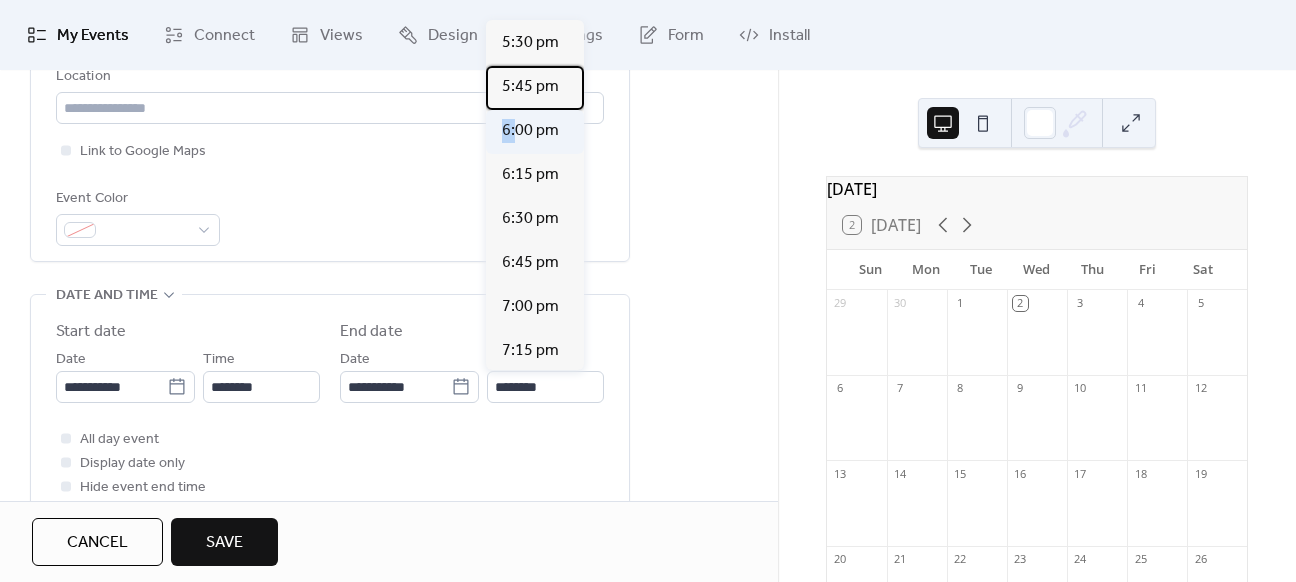 click on "10:15 am 10:30 am 10:45 am 11:00 am 11:15 am 11:30 am 11:45 am 12:00 pm 12:15 pm 12:30 pm 12:45 pm 1:00 pm 1:15 pm 1:30 pm 1:45 pm 2:00 pm 2:15 pm 2:30 pm 2:45 pm 3:00 pm 3:15 pm 3:30 pm 3:45 pm 4:00 pm 4:15 pm 4:30 pm 4:45 pm 5:00 pm 5:15 pm 5:30 pm 5:45 pm 6:00 pm 6:15 pm 6:30 pm 6:45 pm 7:00 pm 7:15 pm 7:30 pm 7:45 pm 8:00 pm 8:15 pm 8:30 pm 8:45 pm 9:00 pm 9:15 pm 9:30 pm 9:45 pm 10:00 pm 10:15 pm 10:30 pm 10:45 pm 11:00 pm 11:15 pm 11:30 pm 11:45 pm" at bounding box center (535, 195) 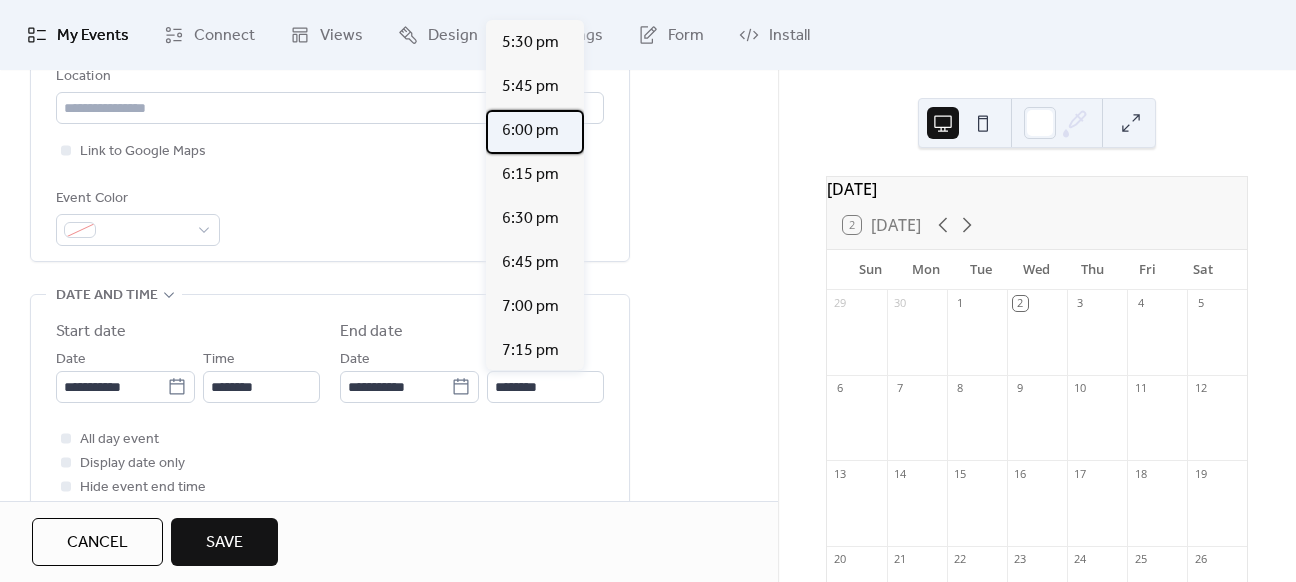 click on "6:00 pm" at bounding box center (530, 131) 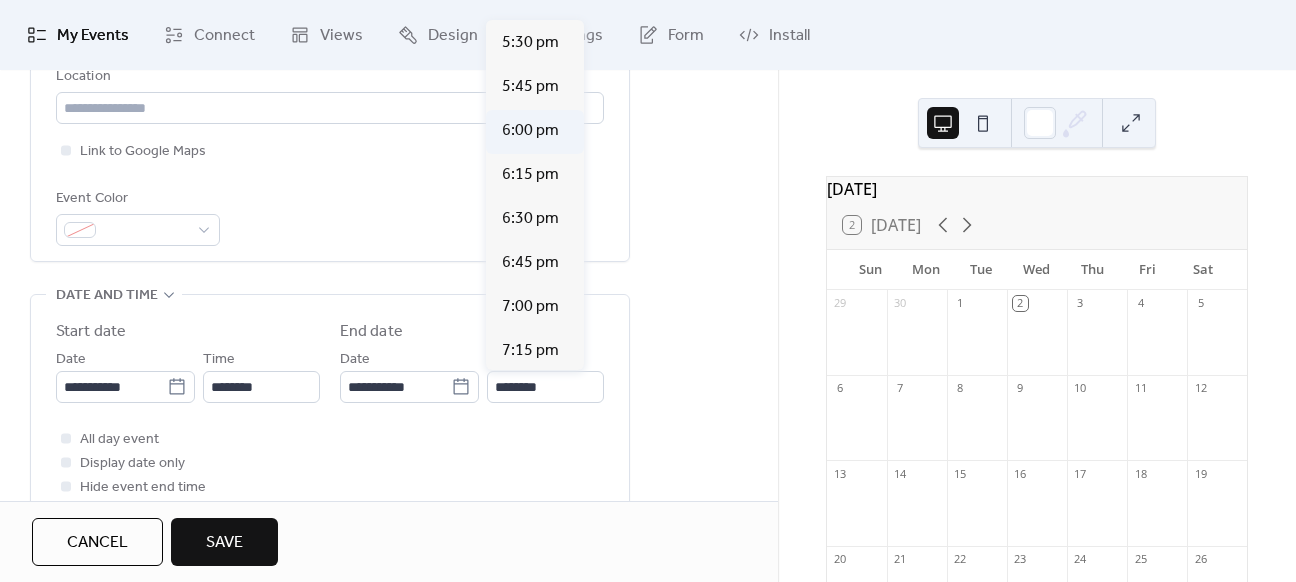 type on "*******" 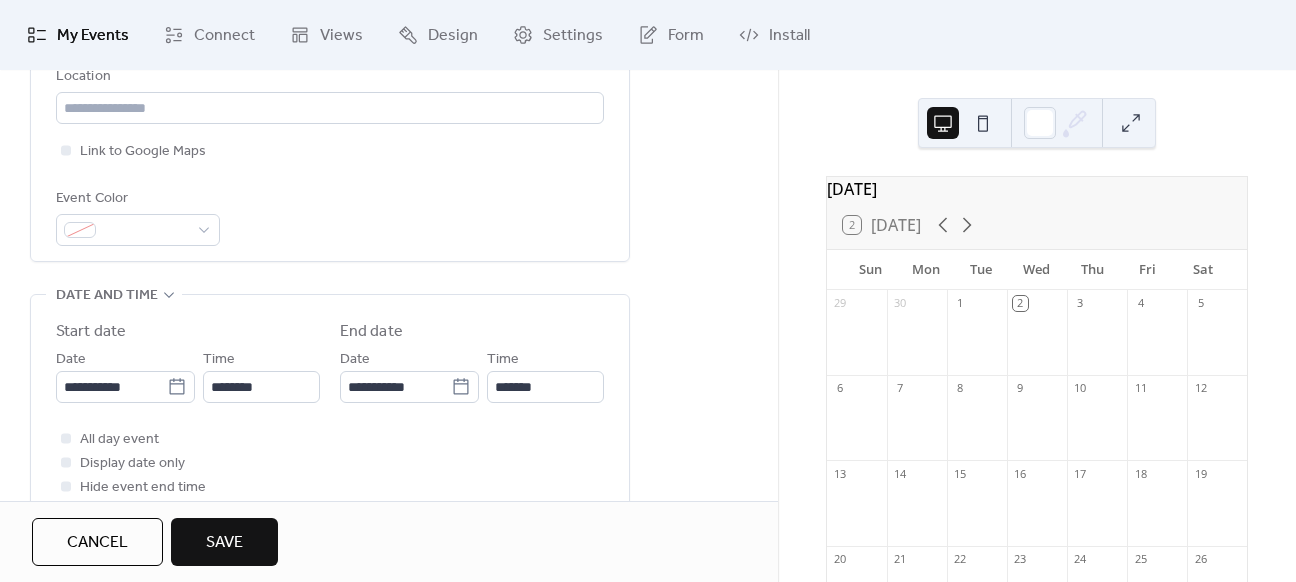 click on "**********" at bounding box center (389, 475) 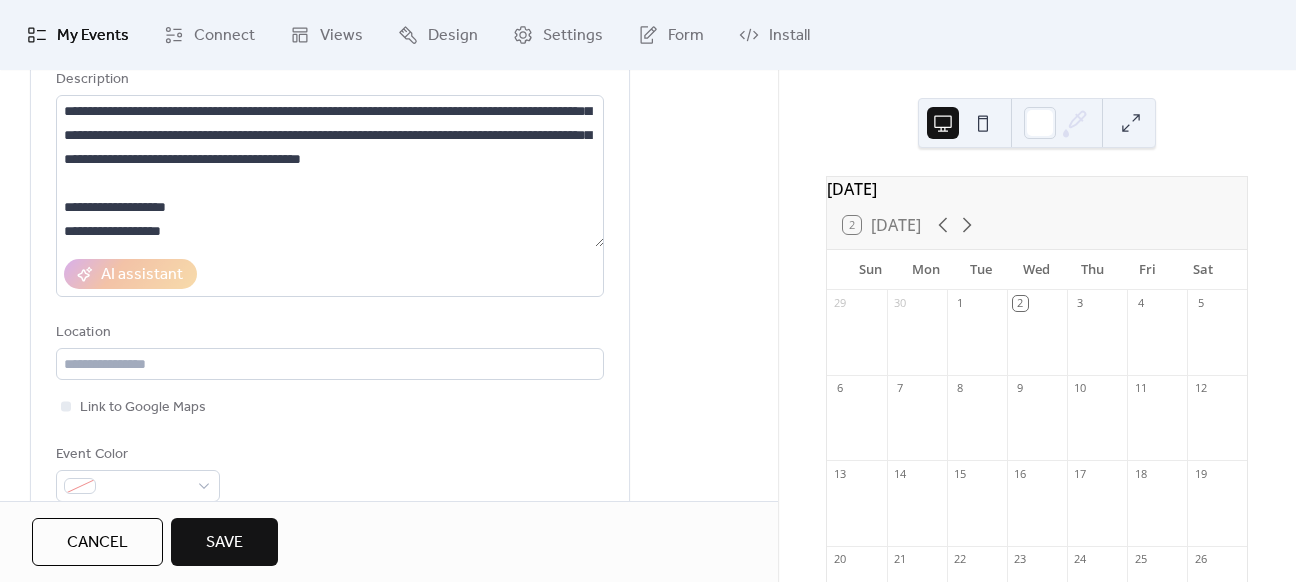 scroll, scrollTop: 211, scrollLeft: 0, axis: vertical 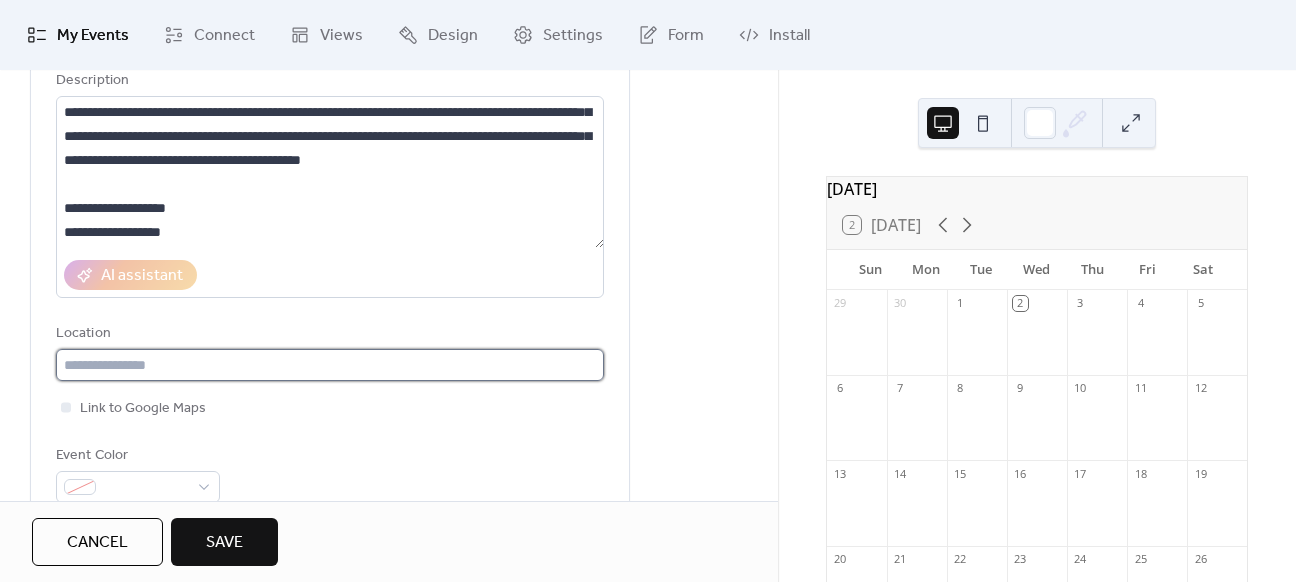 click at bounding box center [330, 365] 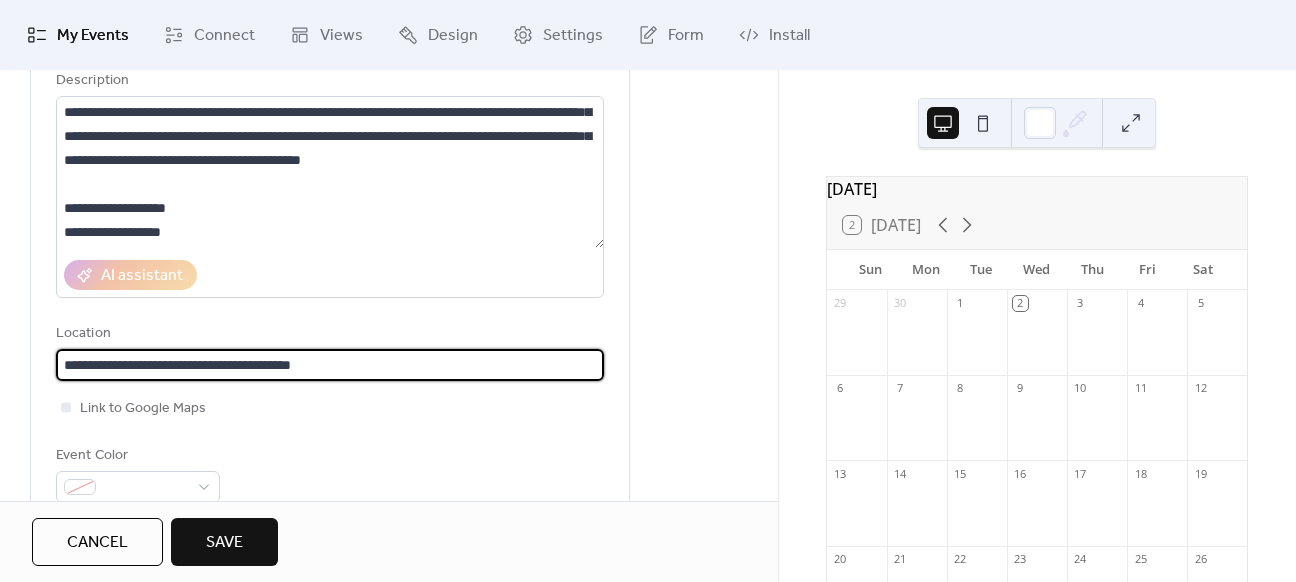 type on "**********" 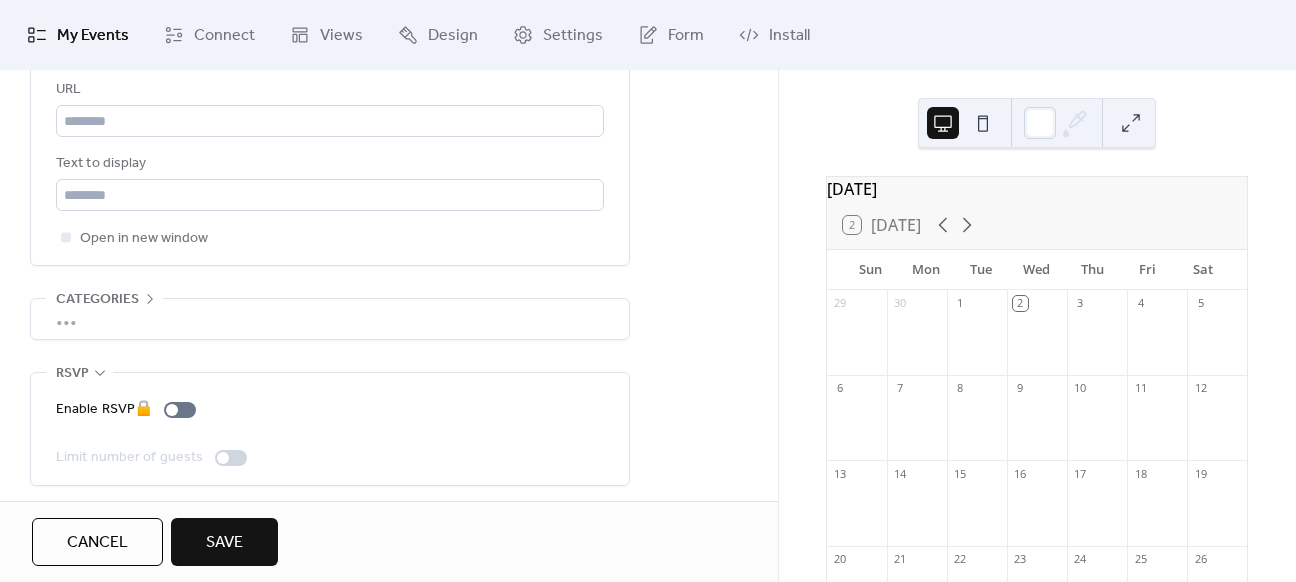 scroll, scrollTop: 1204, scrollLeft: 0, axis: vertical 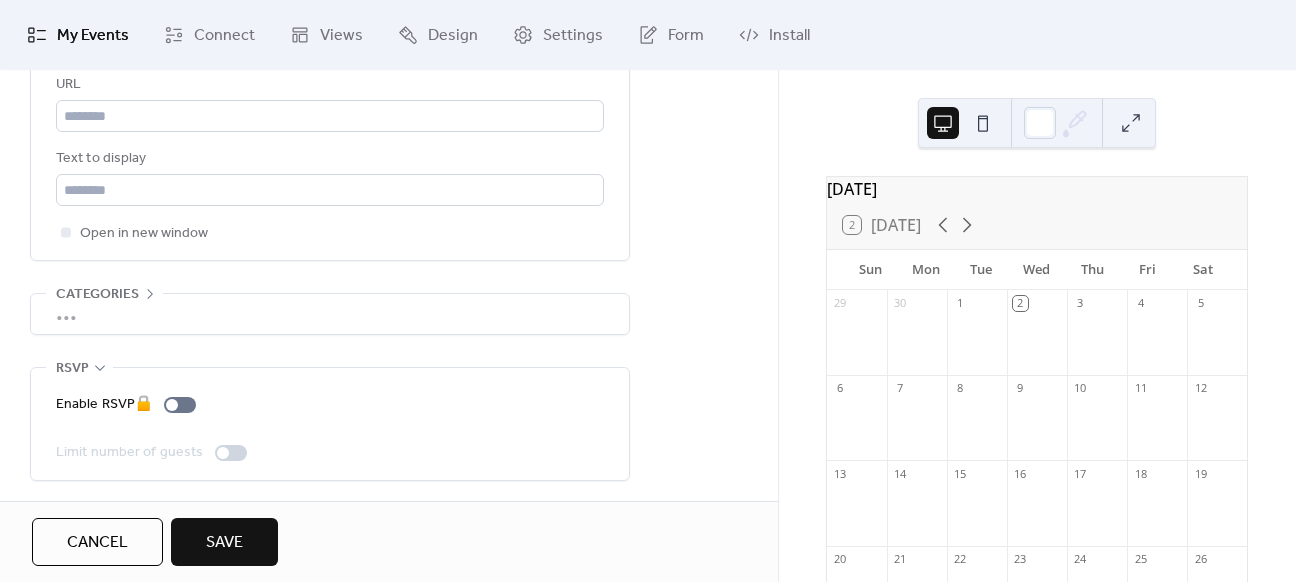 type 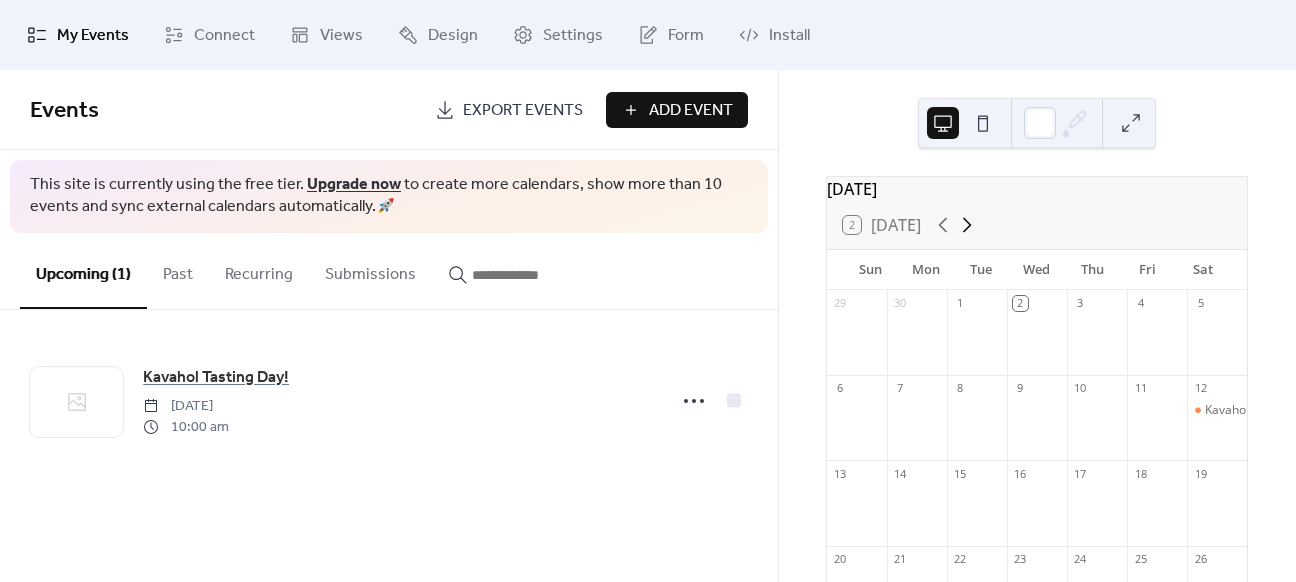 click 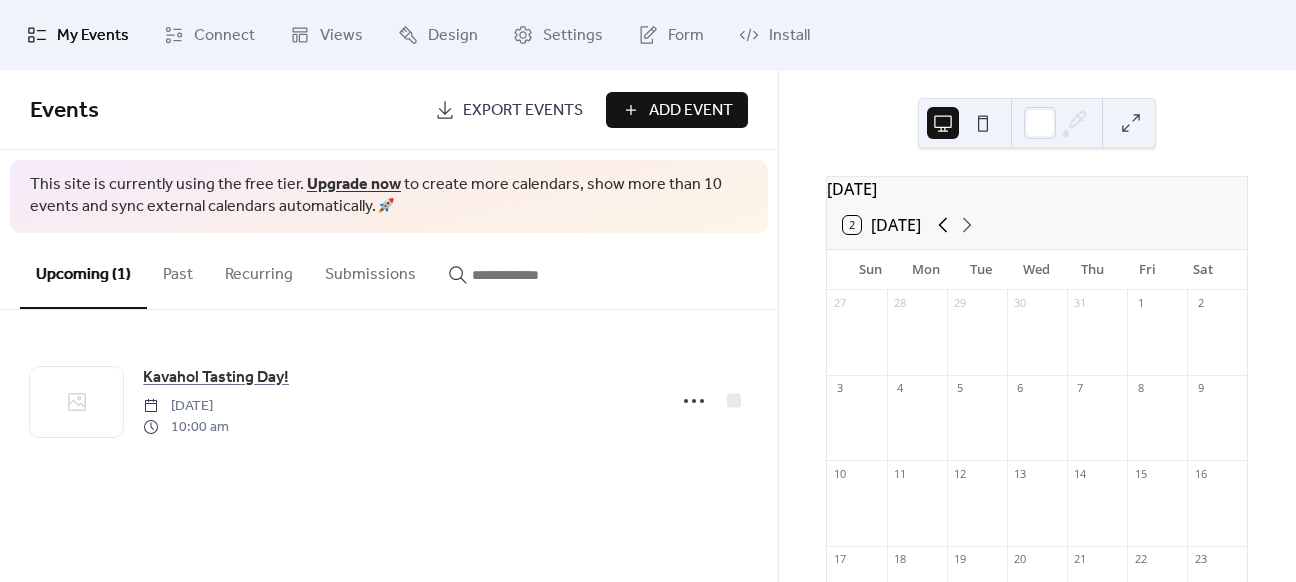 click 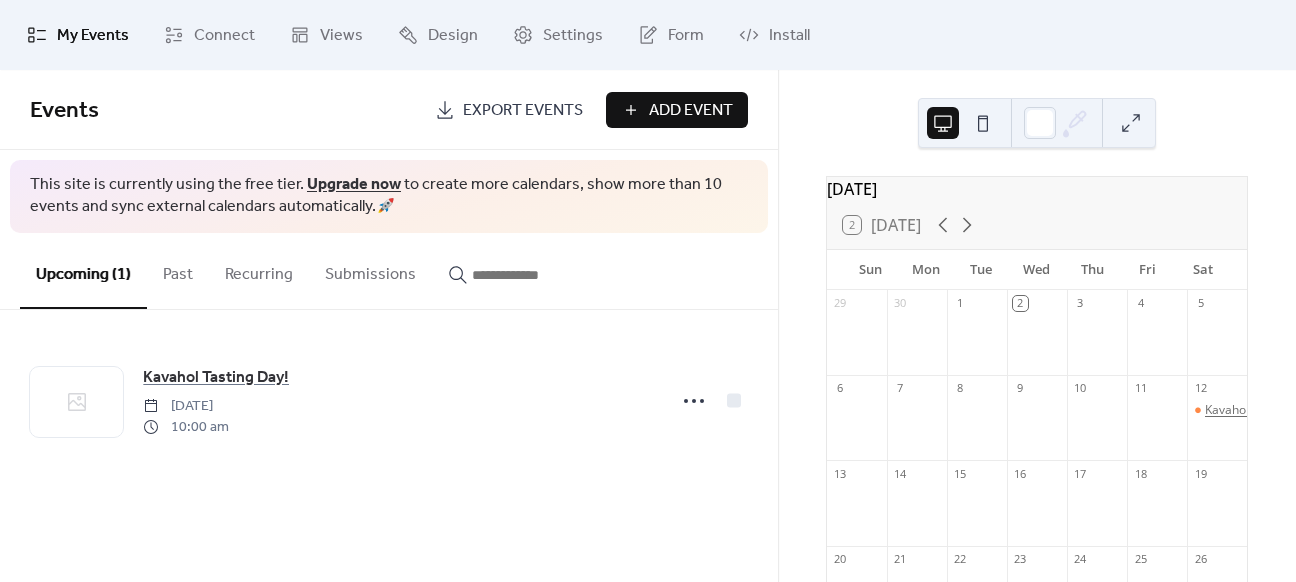 click on "Kavahol Tasting Day!" at bounding box center [1263, 410] 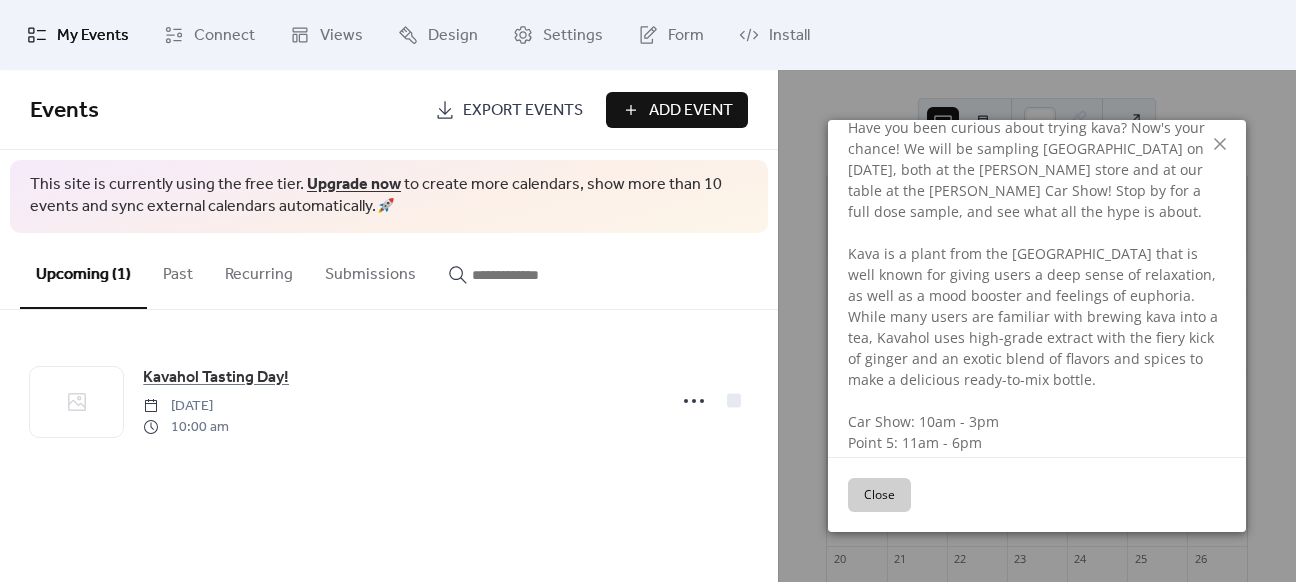 scroll, scrollTop: 134, scrollLeft: 0, axis: vertical 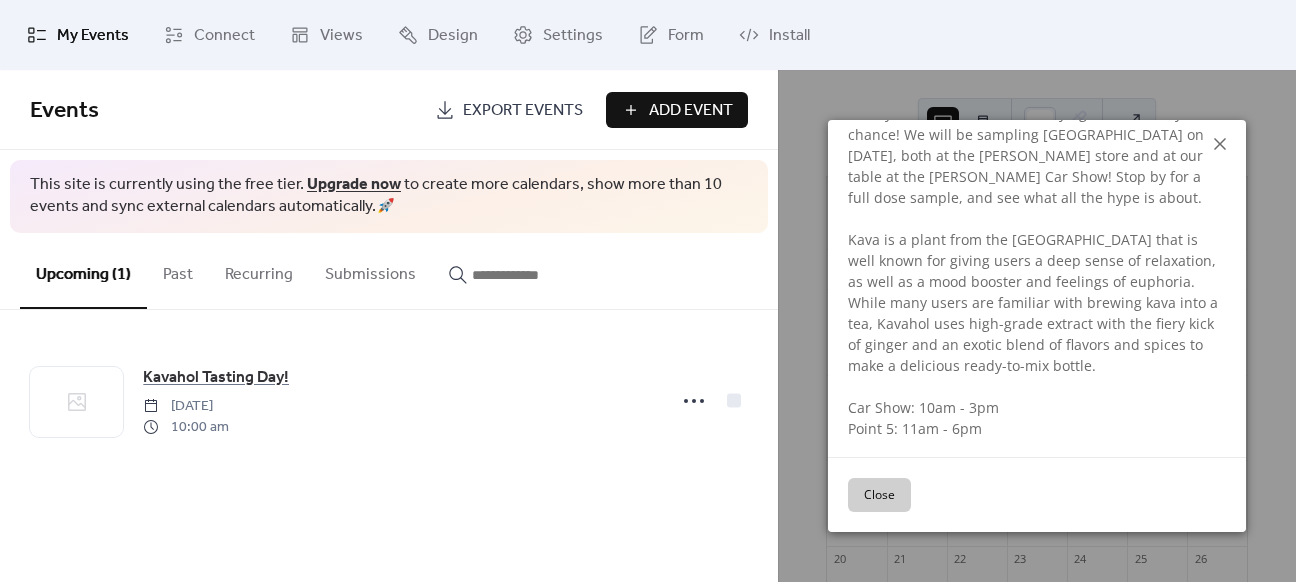 click 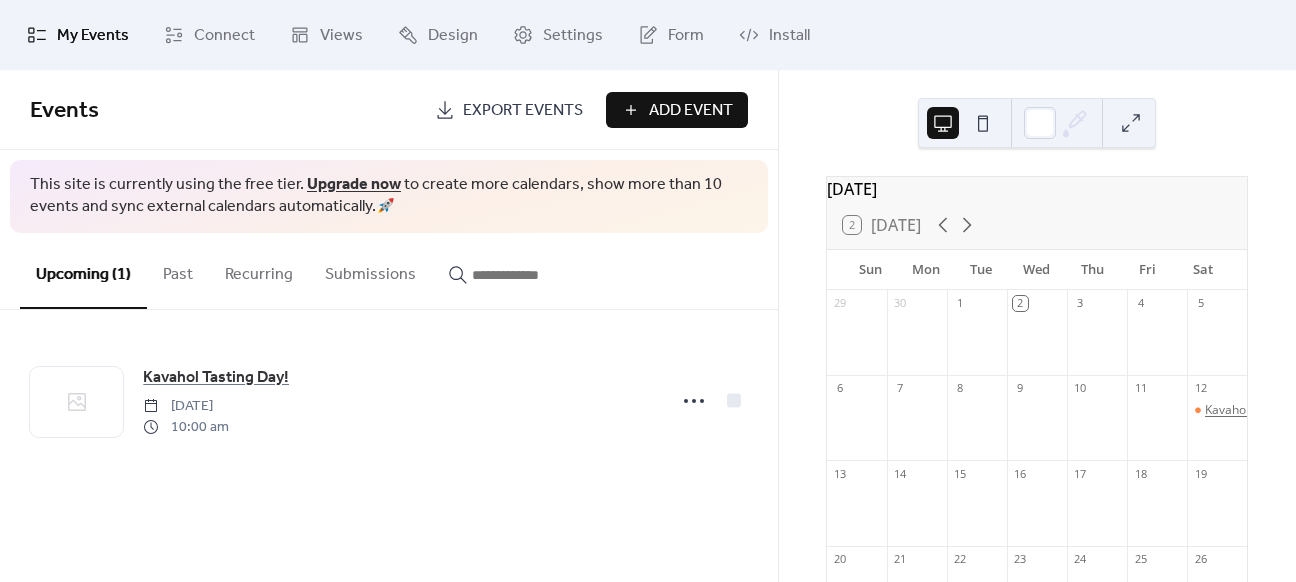 click on "Kavahol Tasting Day!" at bounding box center (1263, 410) 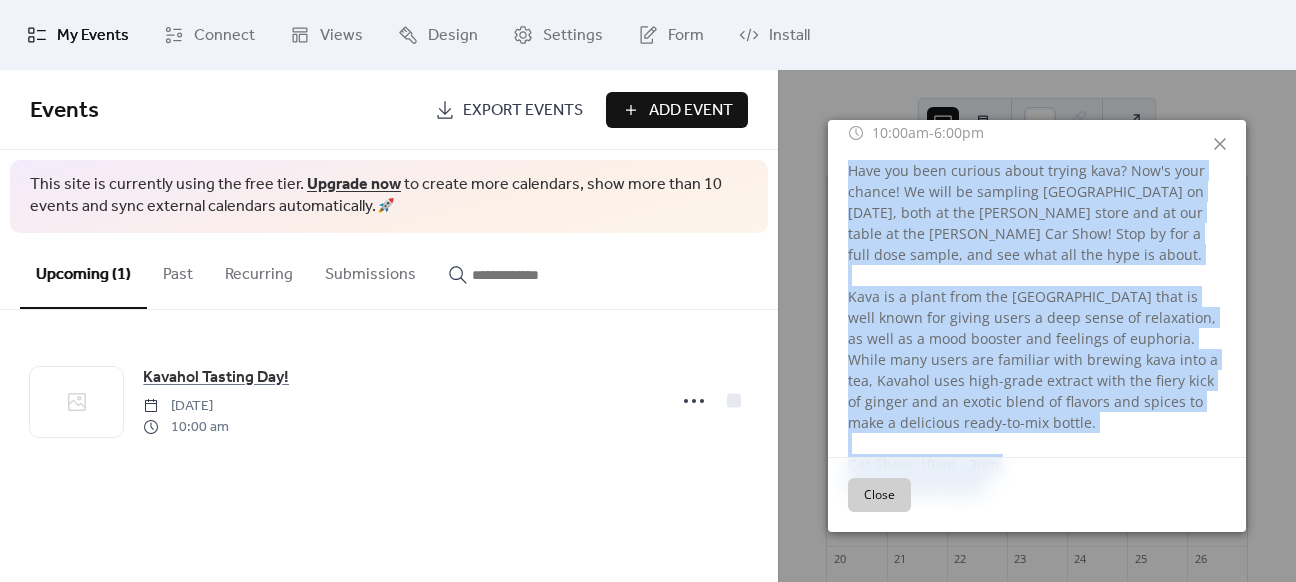 scroll, scrollTop: 134, scrollLeft: 0, axis: vertical 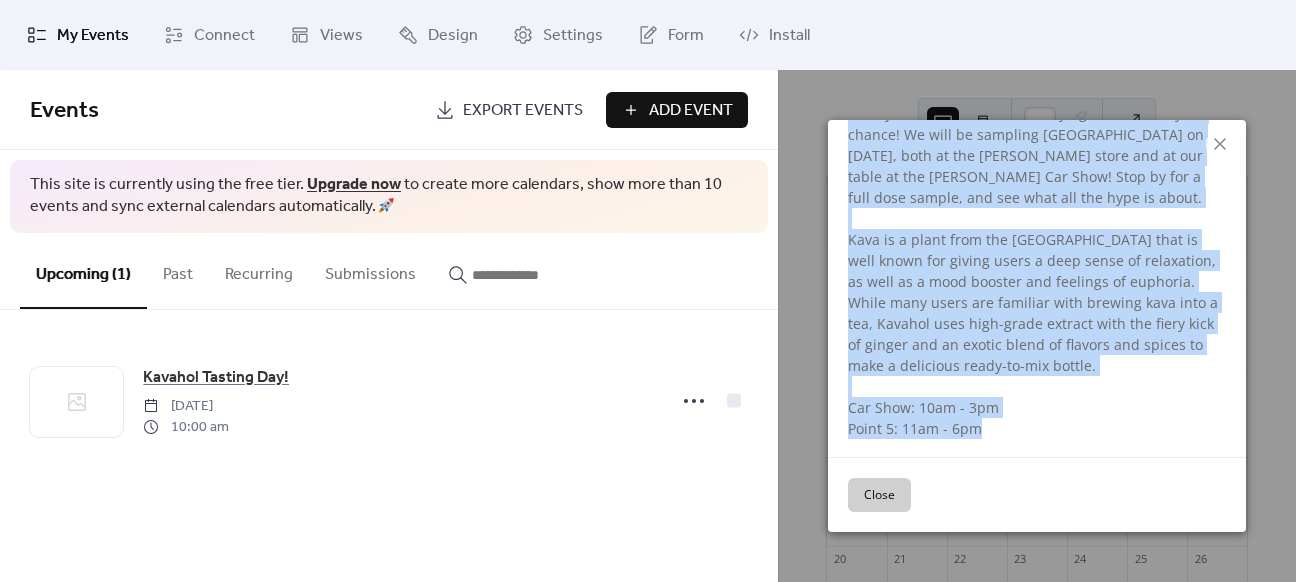 drag, startPoint x: 846, startPoint y: 247, endPoint x: 1040, endPoint y: 419, distance: 259.2682 